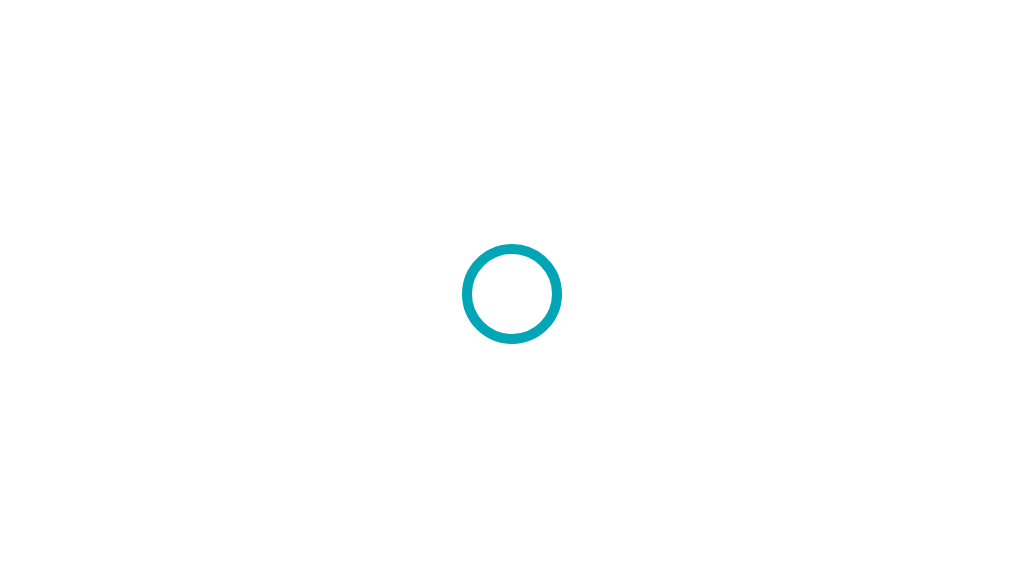 scroll, scrollTop: 0, scrollLeft: 0, axis: both 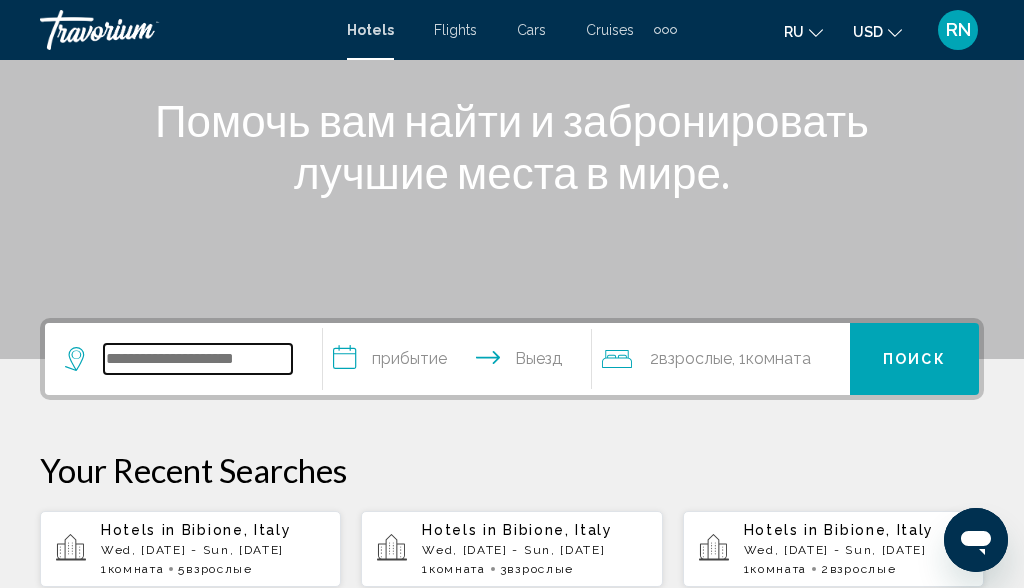 click at bounding box center [198, 359] 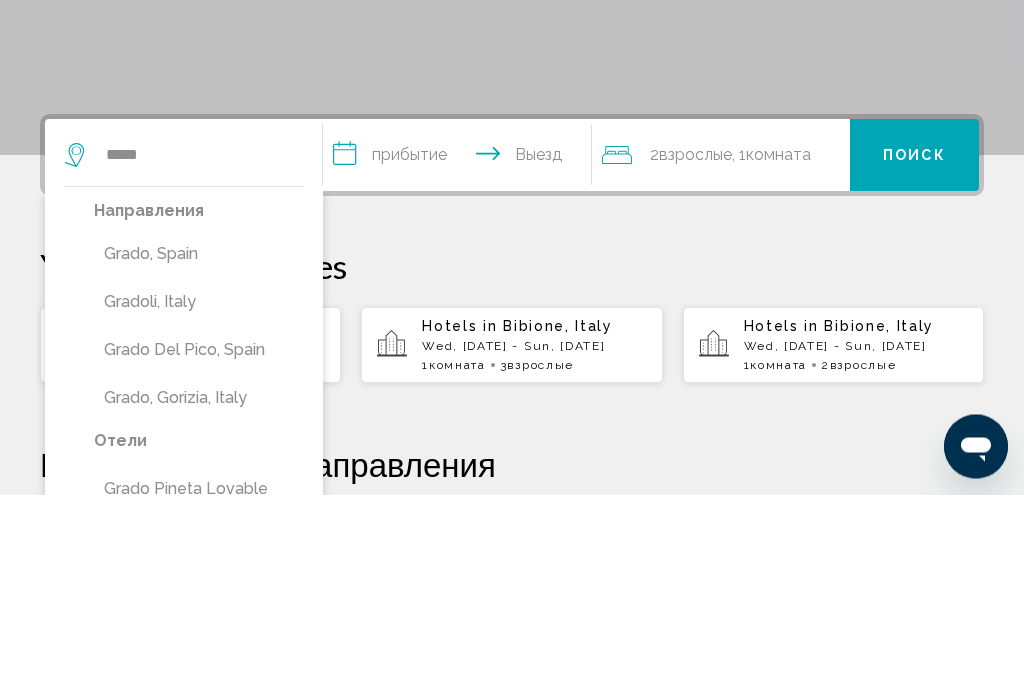 click on "Grado, Spain" at bounding box center (198, 458) 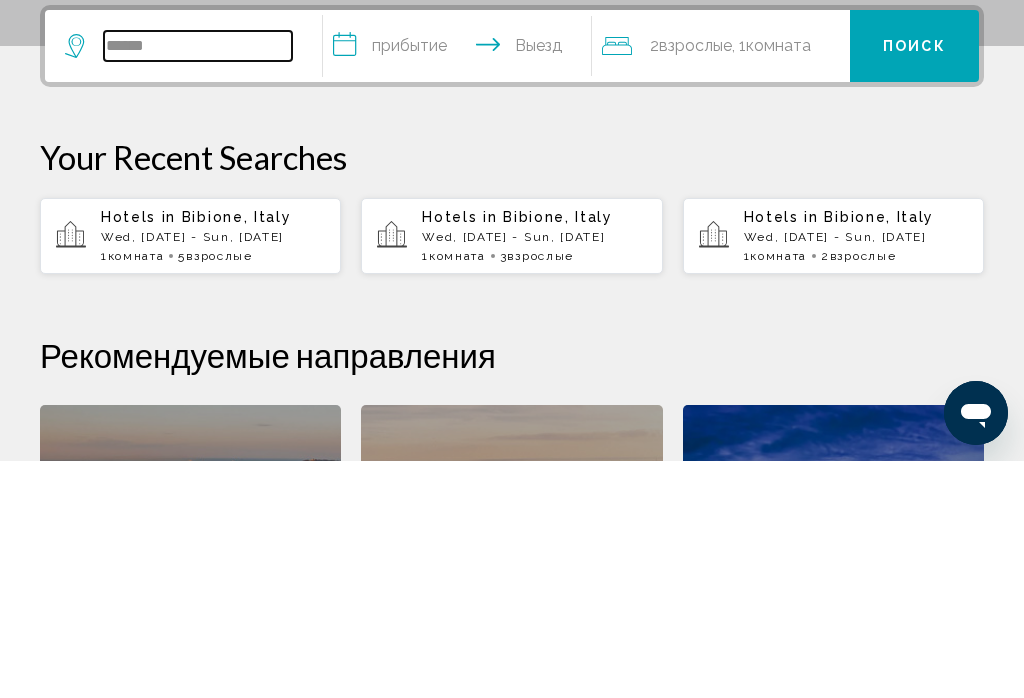 scroll, scrollTop: 318, scrollLeft: 0, axis: vertical 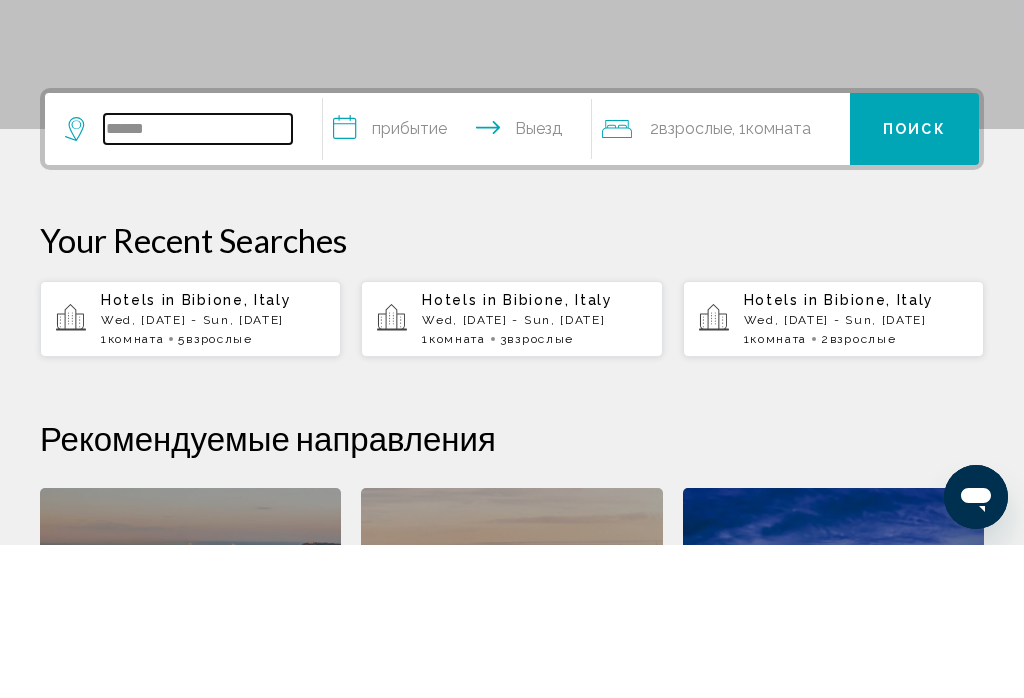 click on "******" at bounding box center [198, 282] 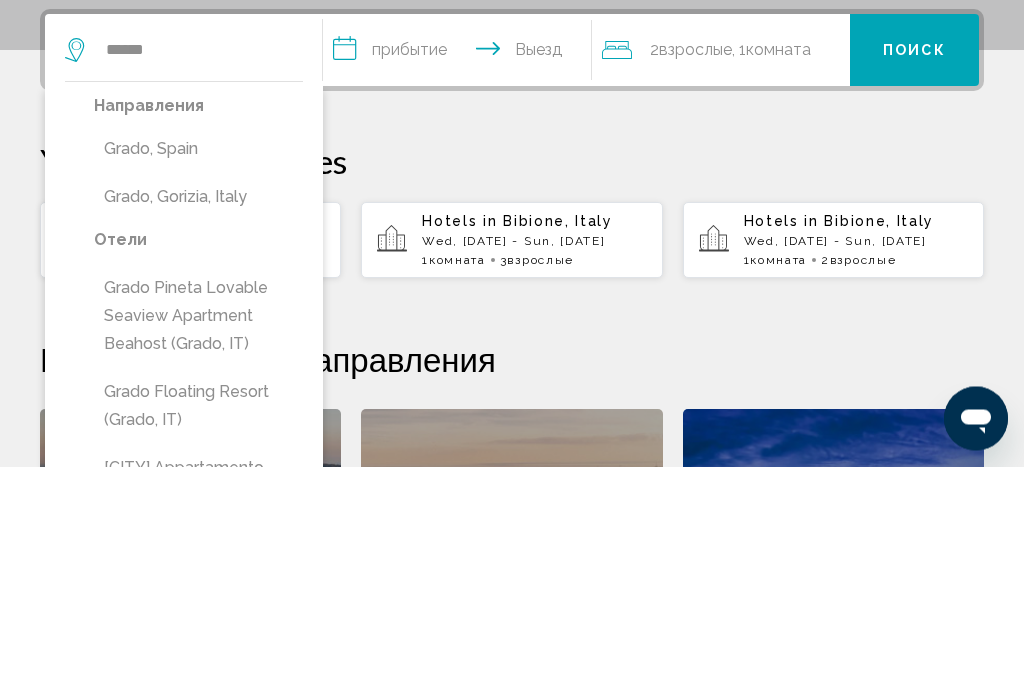 click on "Grado, Gorizia, Italy" at bounding box center [198, 429] 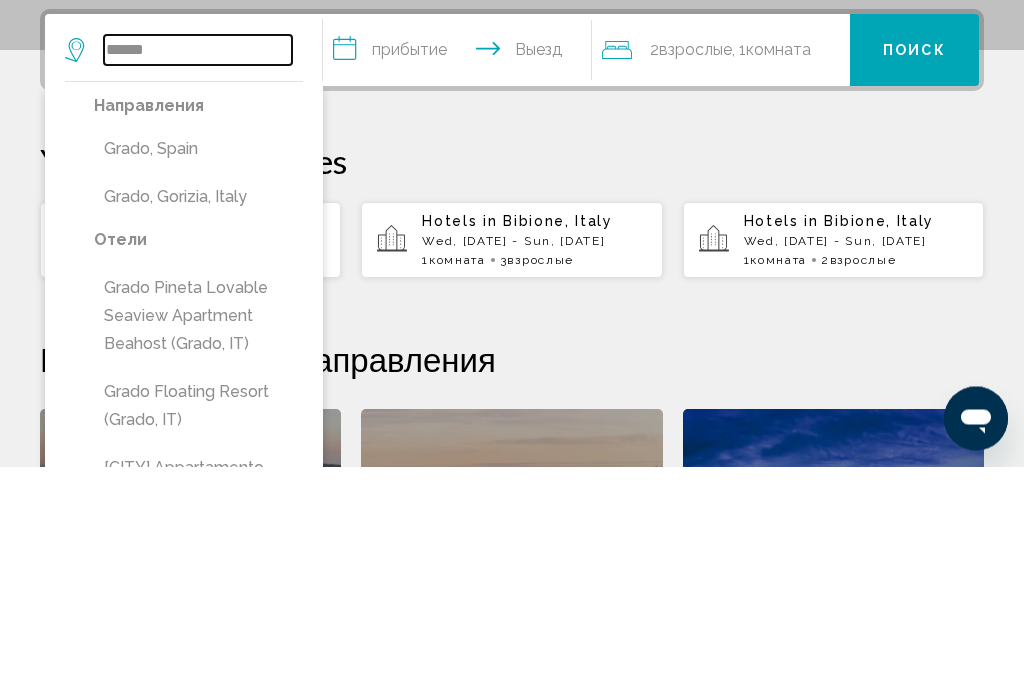 type on "**********" 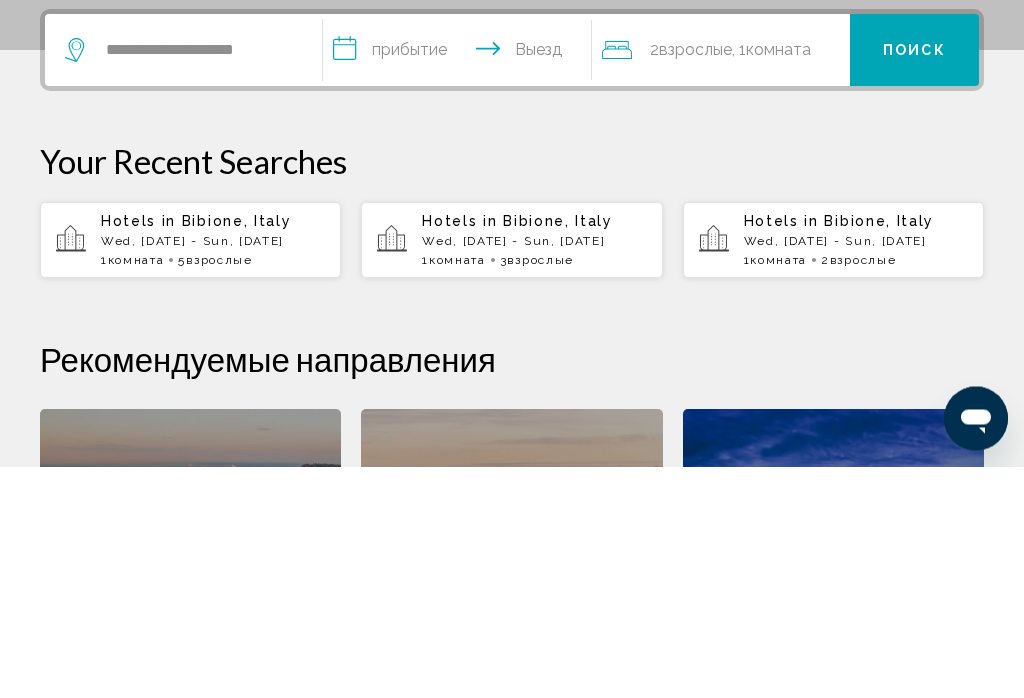 click on "**********" at bounding box center [461, 285] 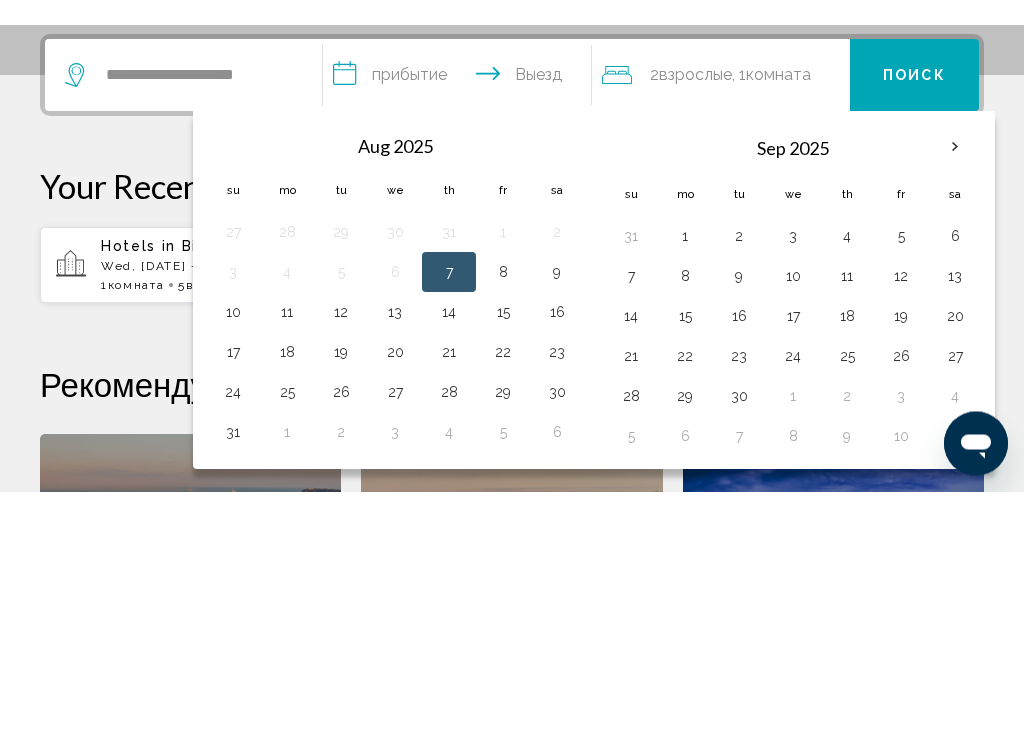 scroll, scrollTop: 494, scrollLeft: 0, axis: vertical 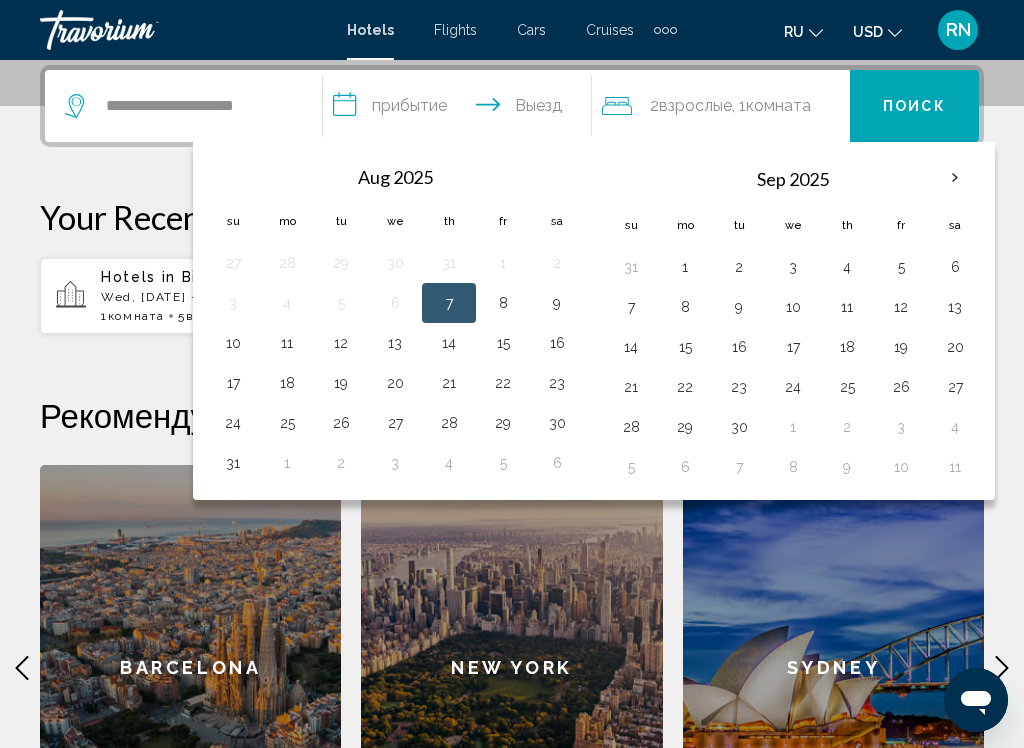 click on "13" at bounding box center [395, 343] 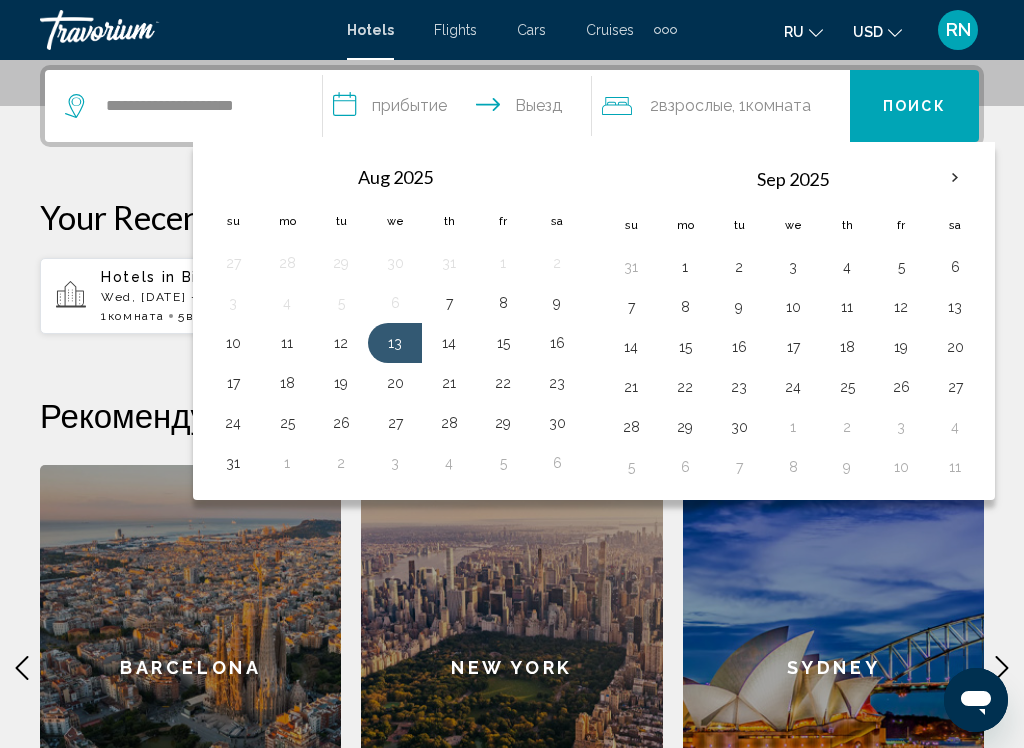 click on "17" at bounding box center (233, 383) 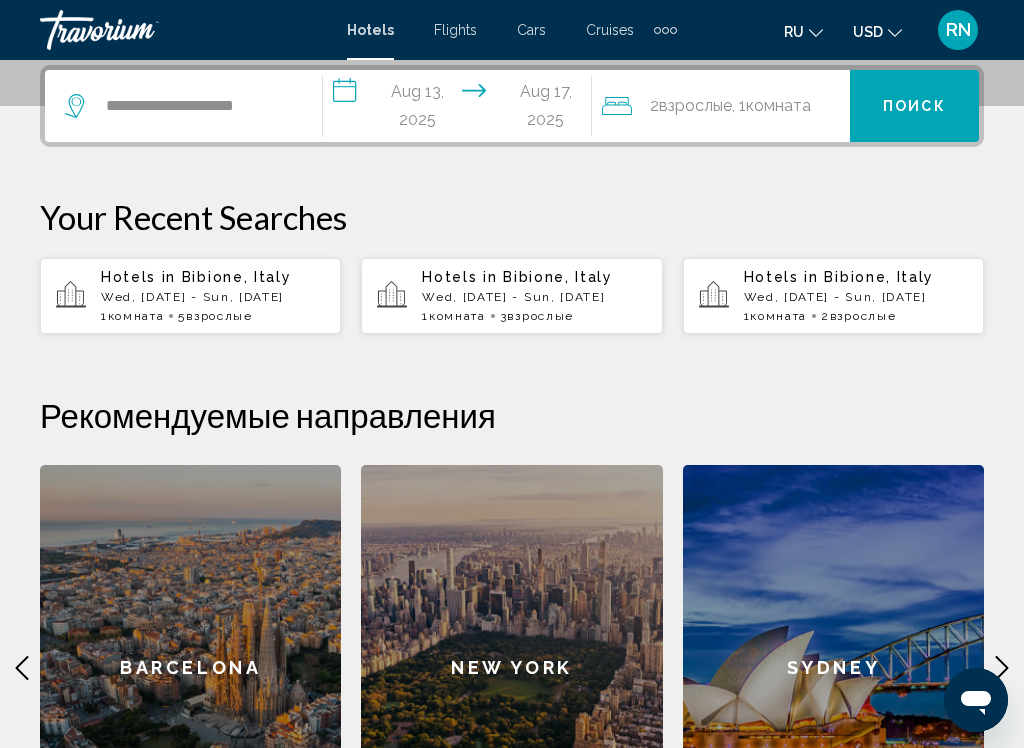 click on "Поиск" at bounding box center (914, 107) 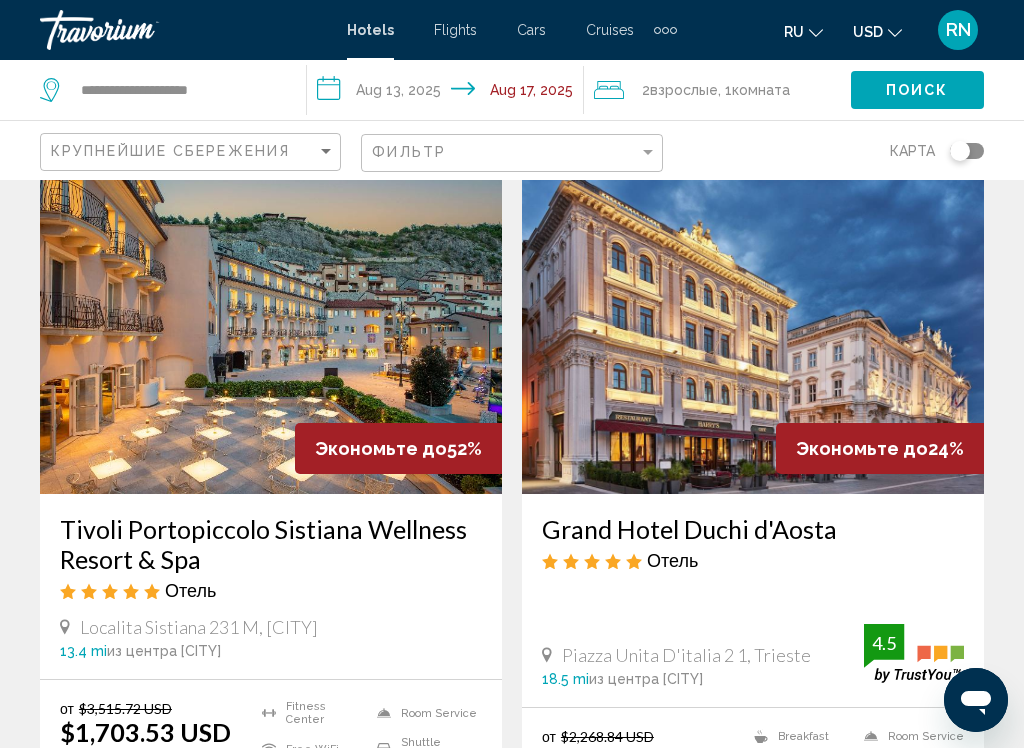scroll, scrollTop: 10, scrollLeft: 0, axis: vertical 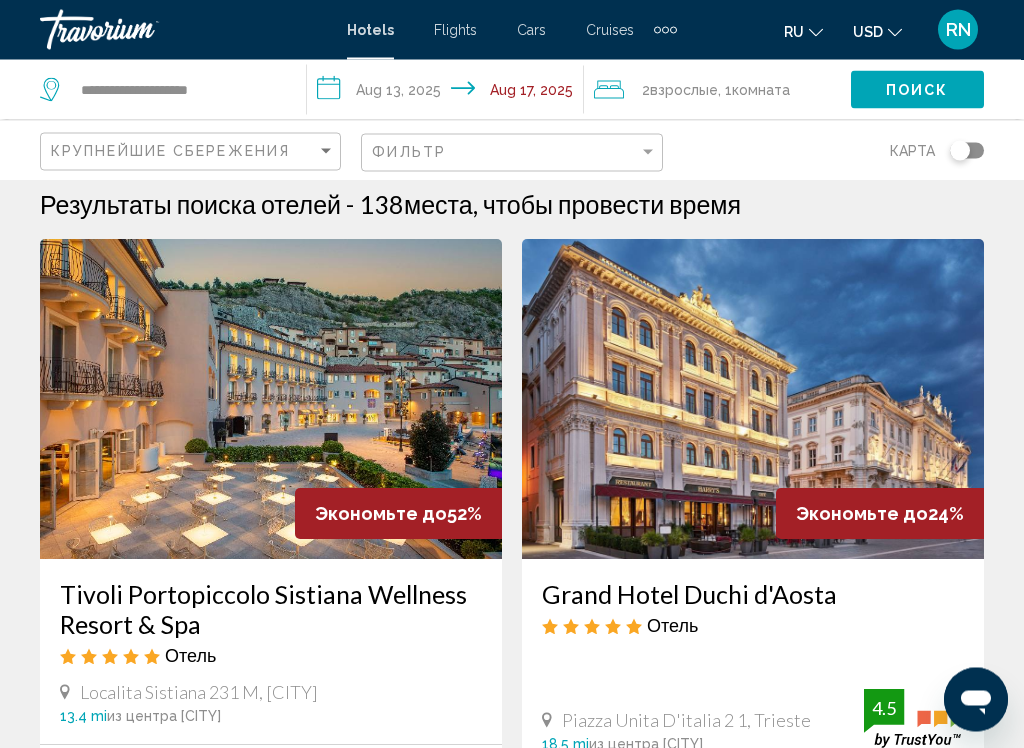 click on "ru
English Español Français Italiano Português русский USD
USD ($) MXN (Mex$) CAD (Can$) GBP (£) EUR (€) AUD (A$) NZD (NZ$) CNY (CN¥)" 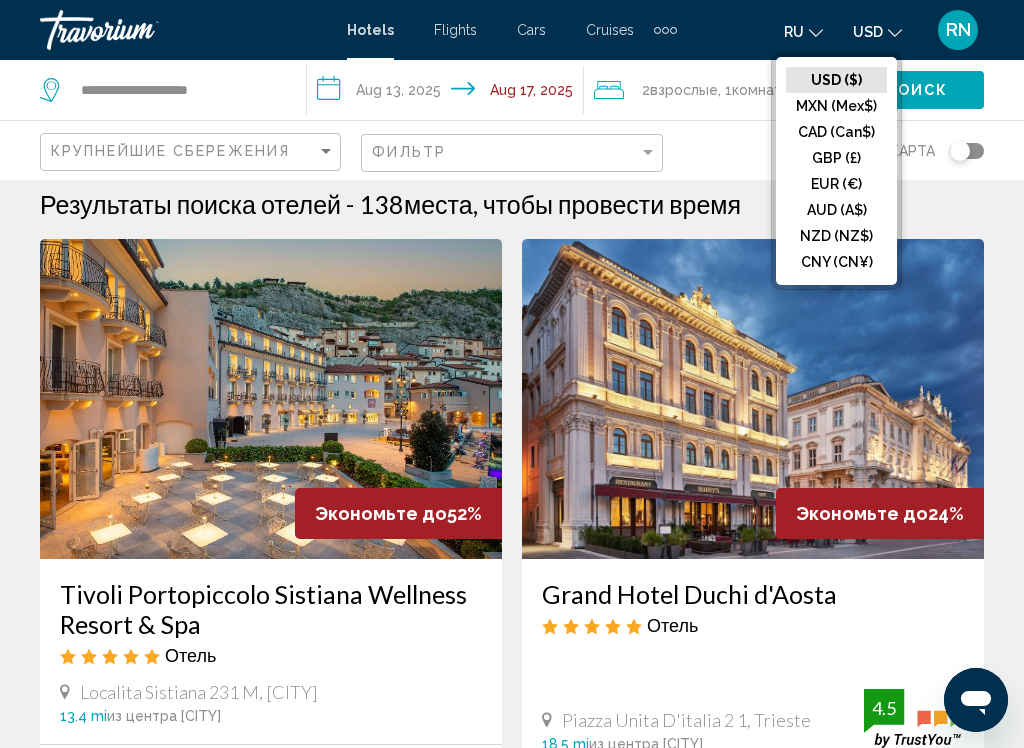 click on "EUR (€)" 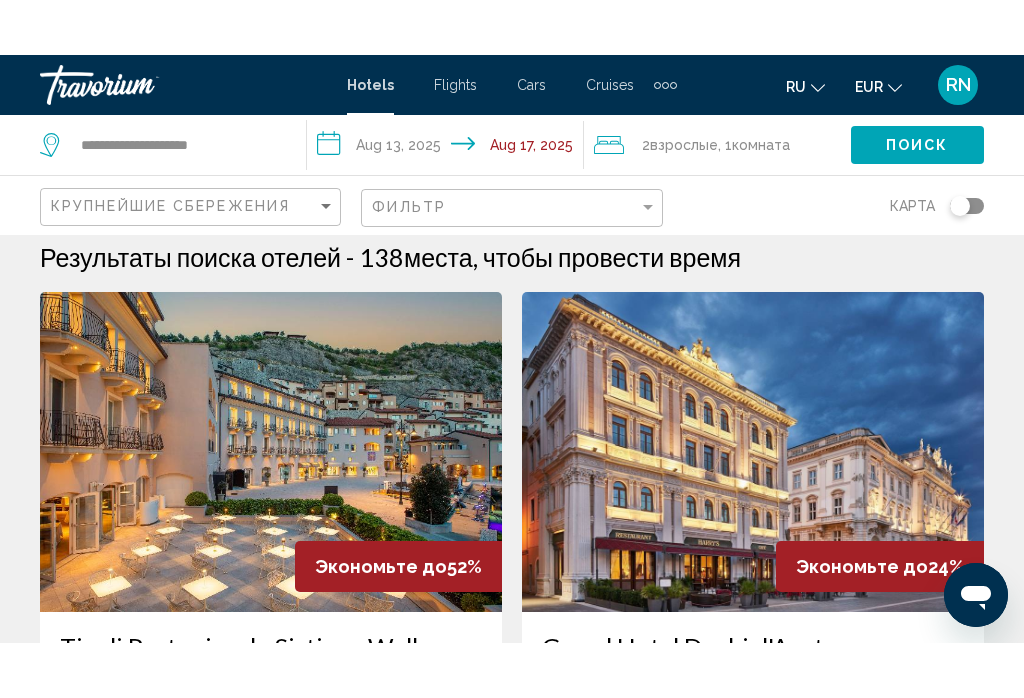 scroll, scrollTop: 0, scrollLeft: 0, axis: both 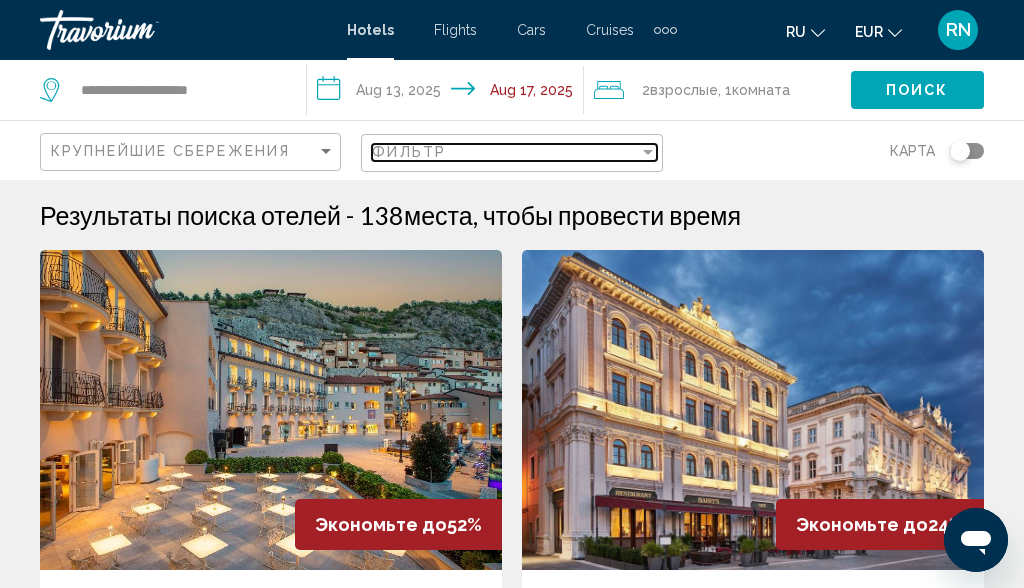 click on "Фильтр" at bounding box center (409, 152) 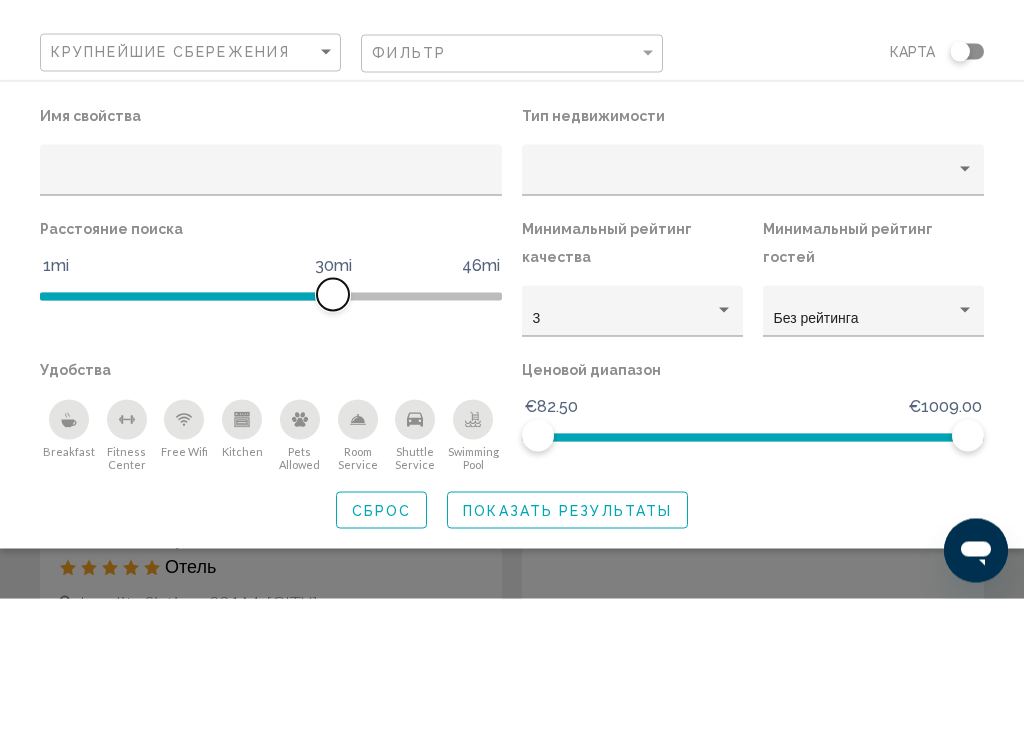 scroll, scrollTop: 125, scrollLeft: 0, axis: vertical 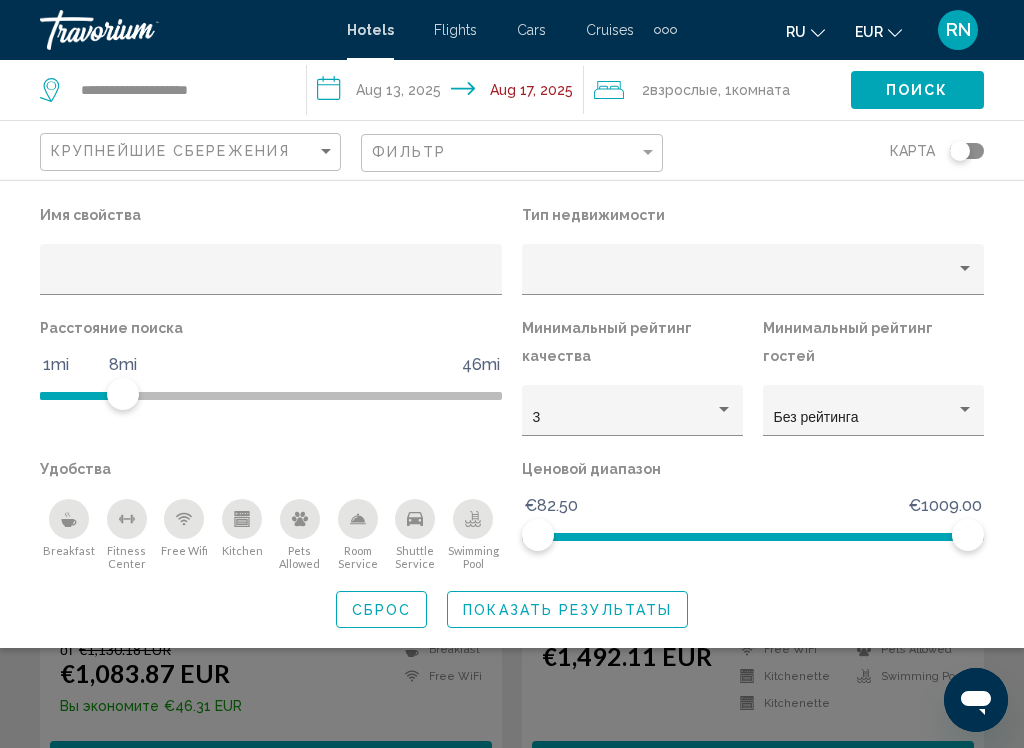click 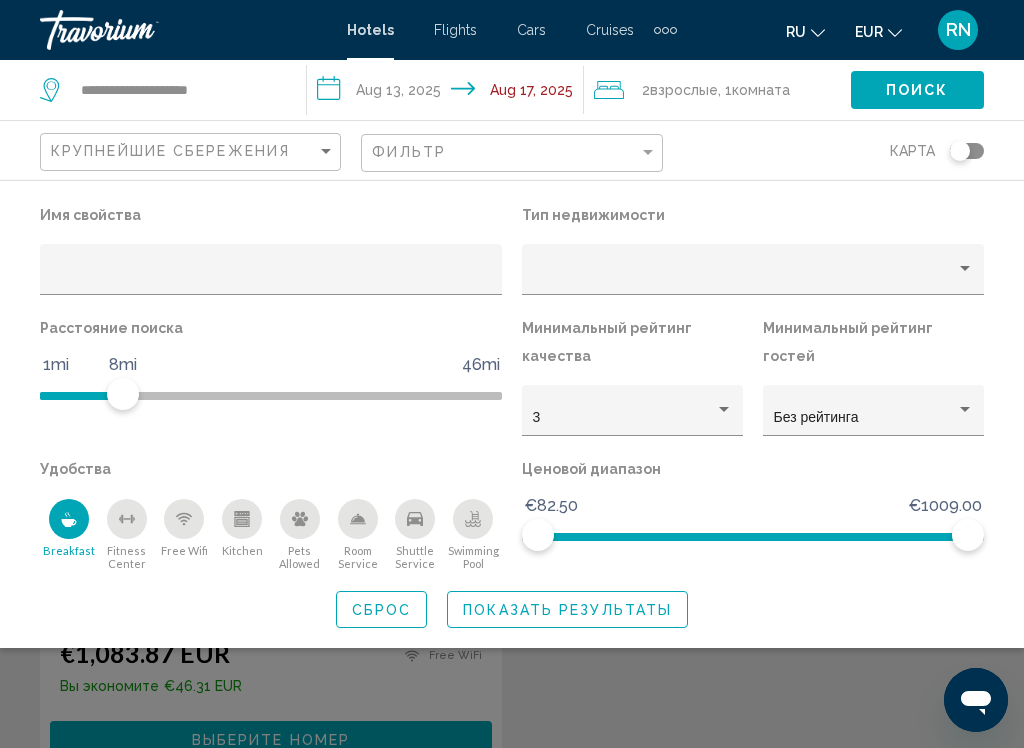 click on "Показать результаты" 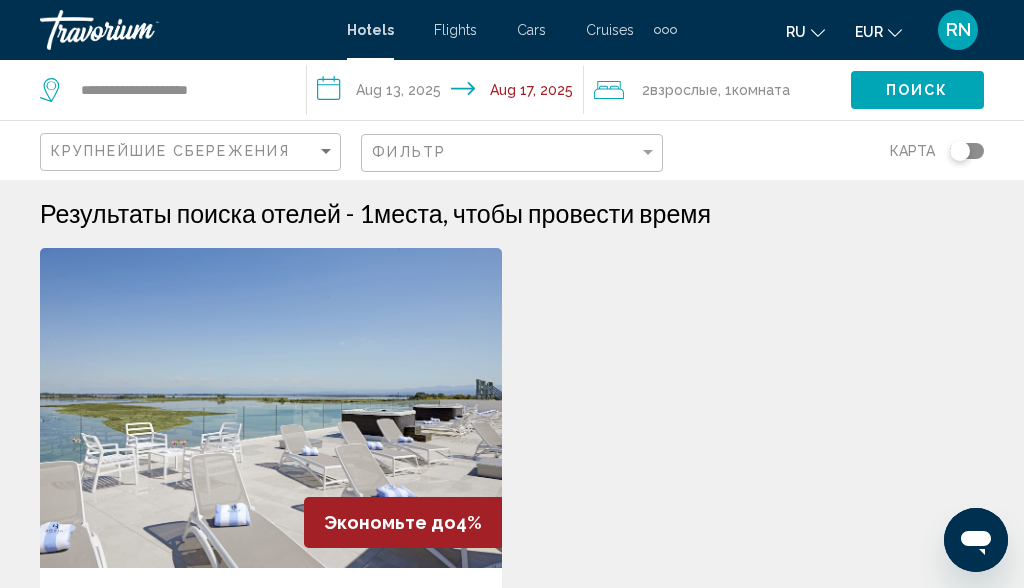 scroll, scrollTop: 0, scrollLeft: 0, axis: both 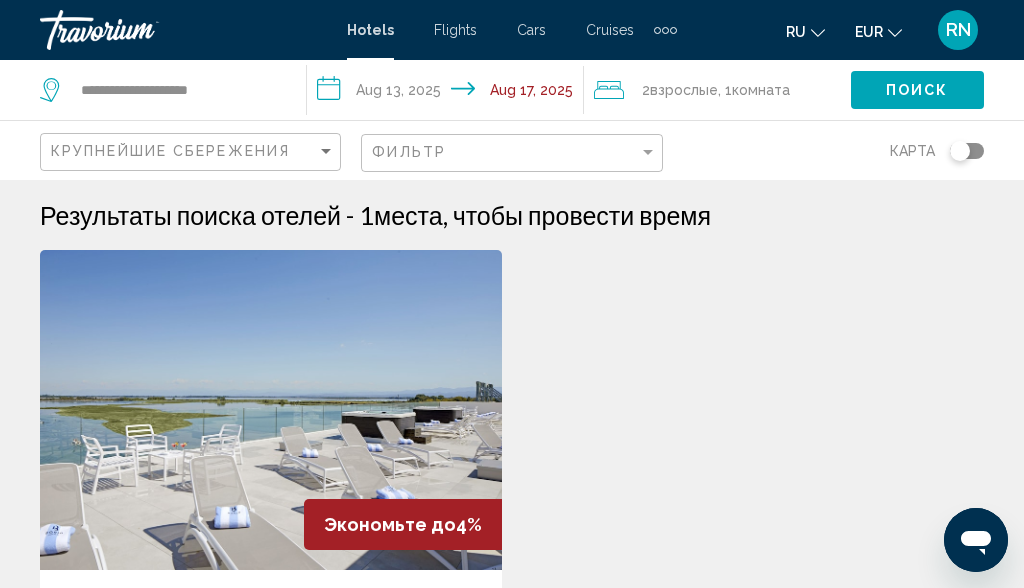 click on "Взрослые" 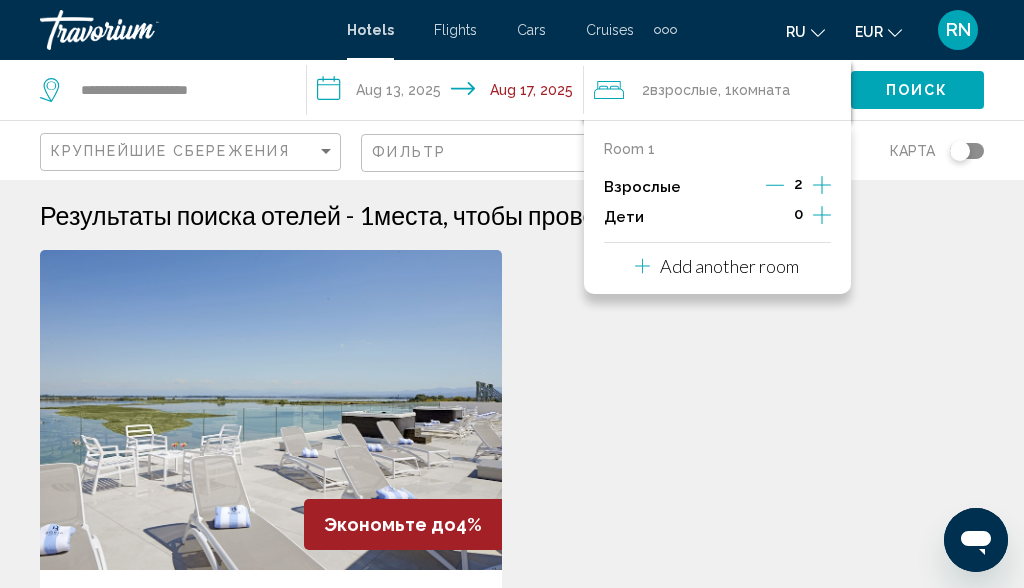 click 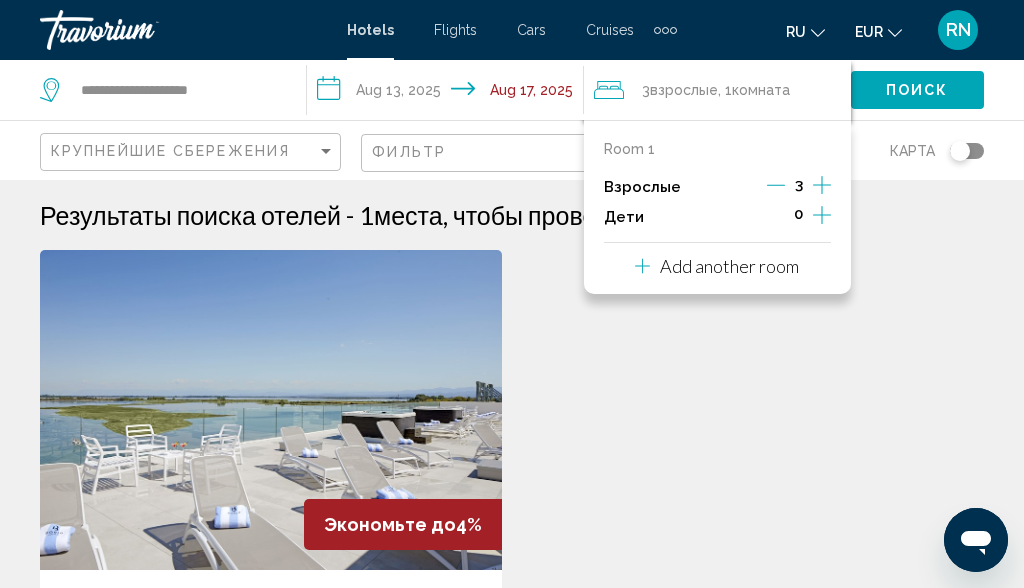 click 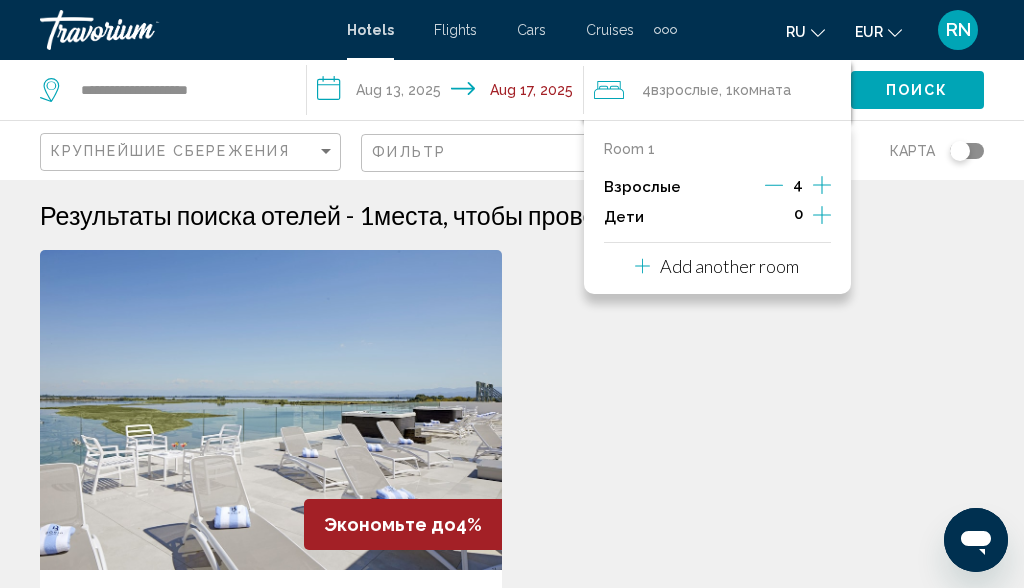 click 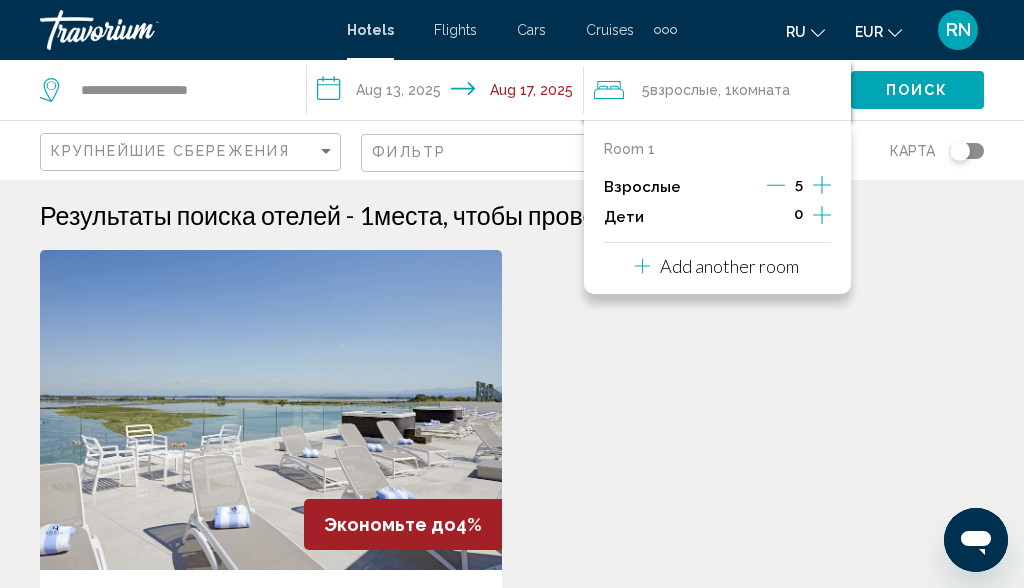 click on "Поиск" 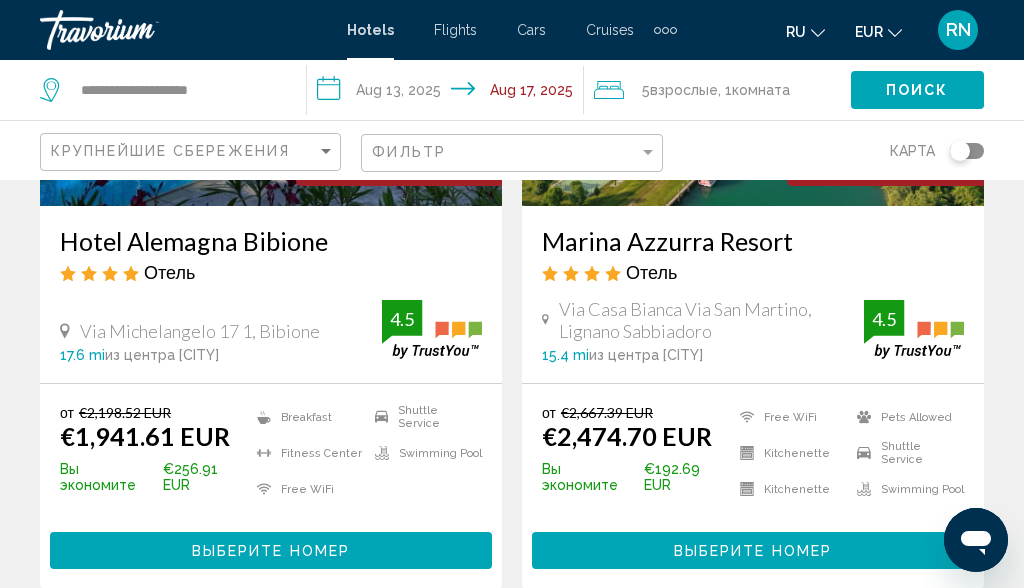 scroll, scrollTop: 360, scrollLeft: 0, axis: vertical 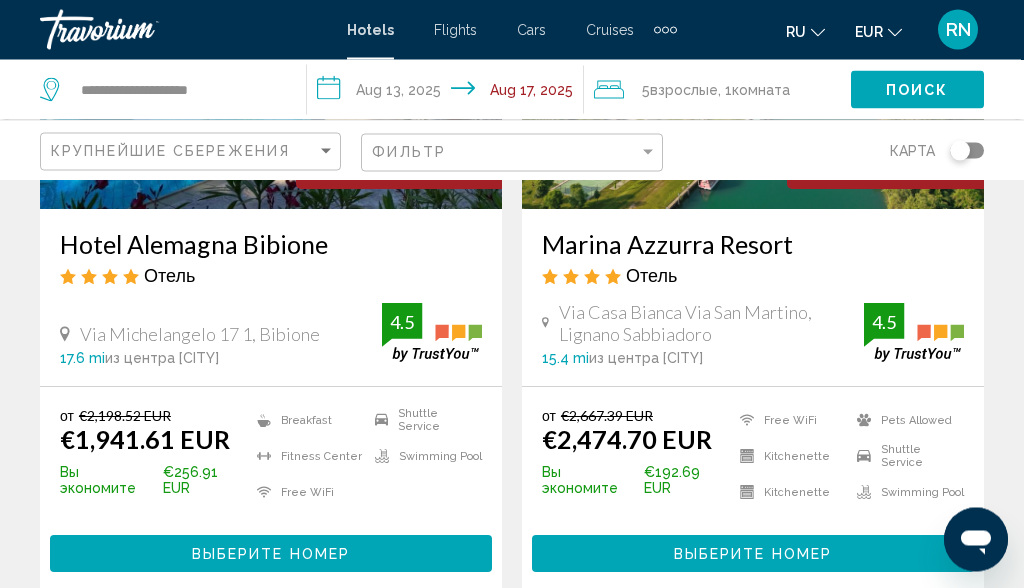 click on "Взрослые" 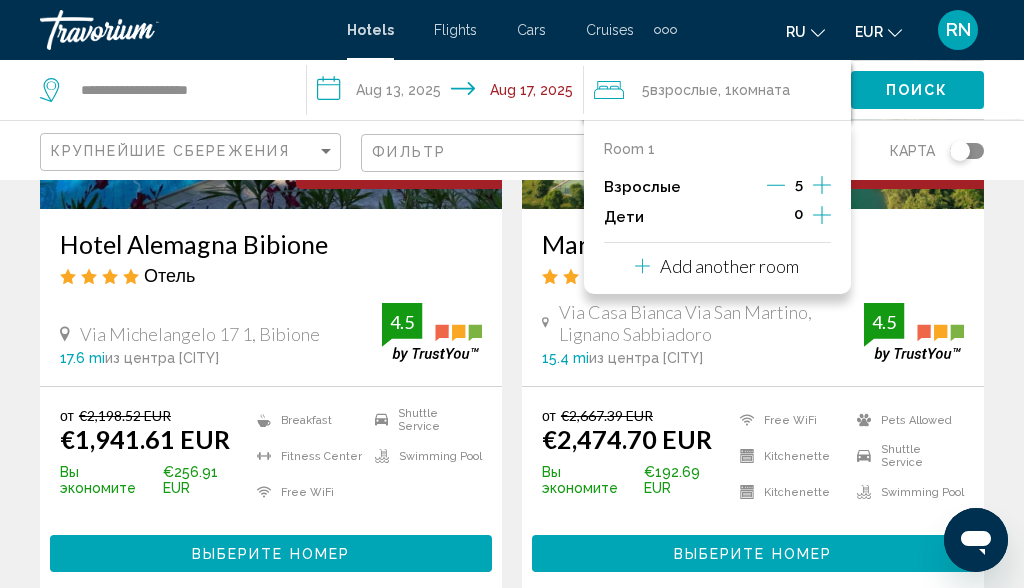 click 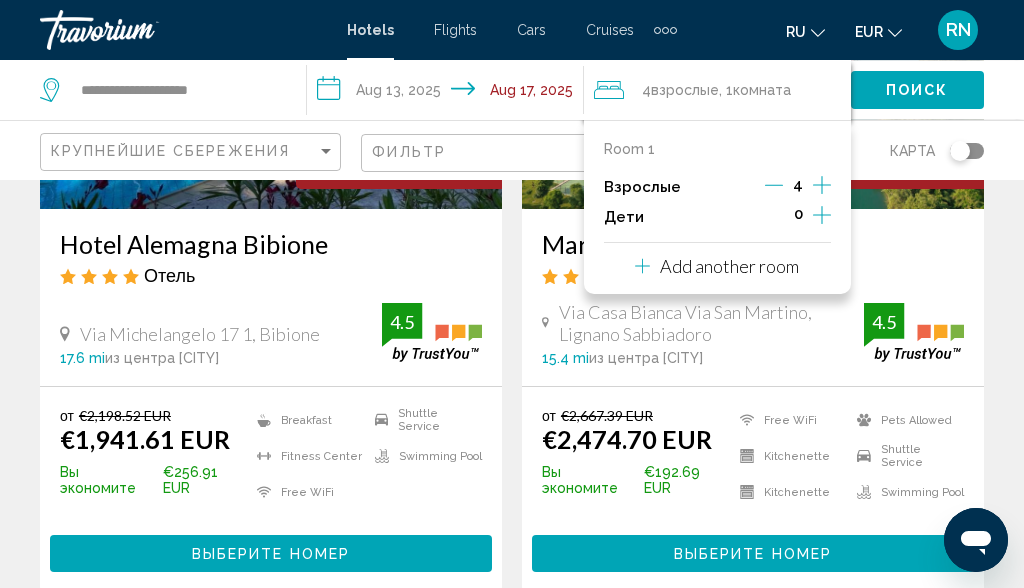 click 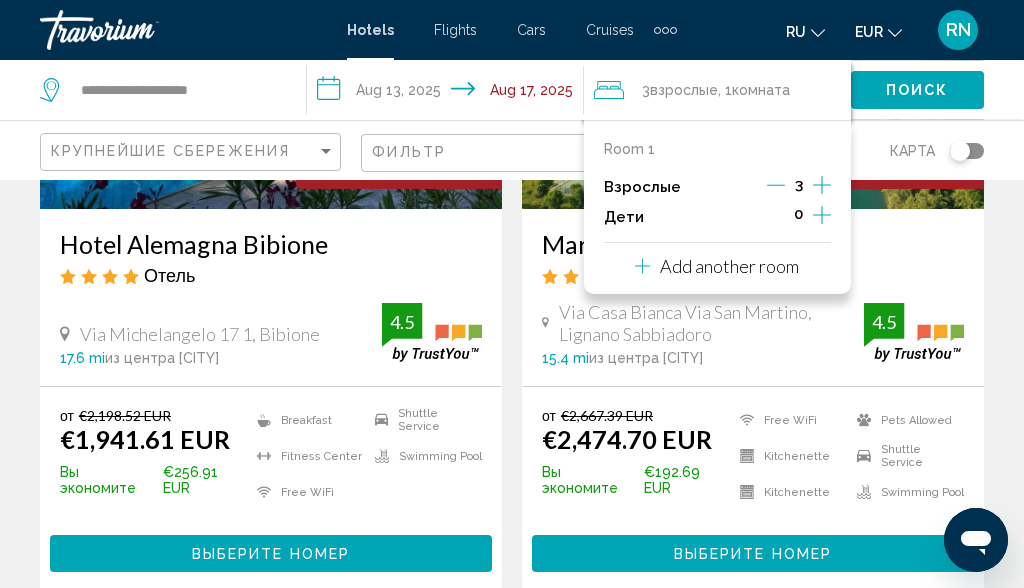 click 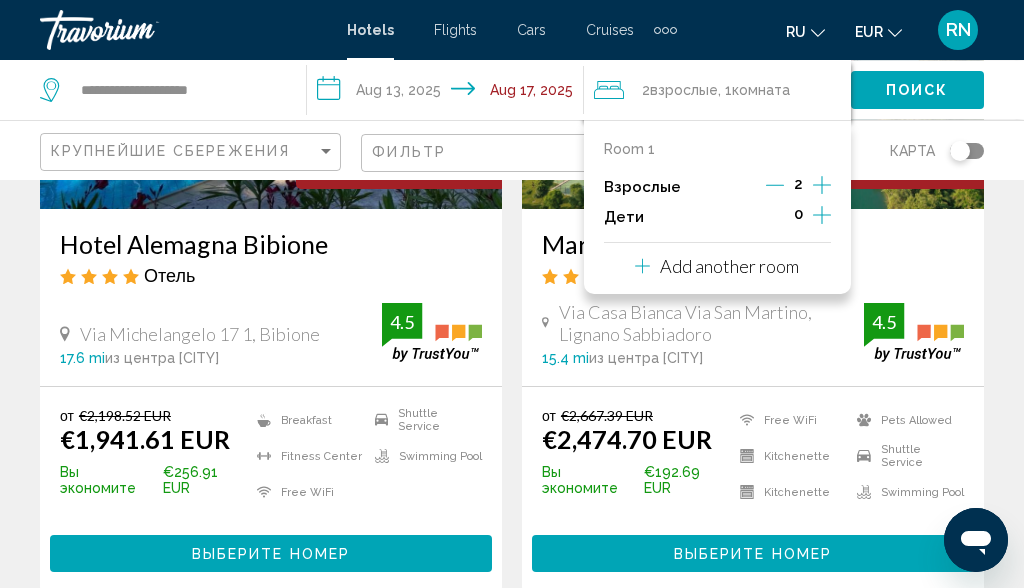 click 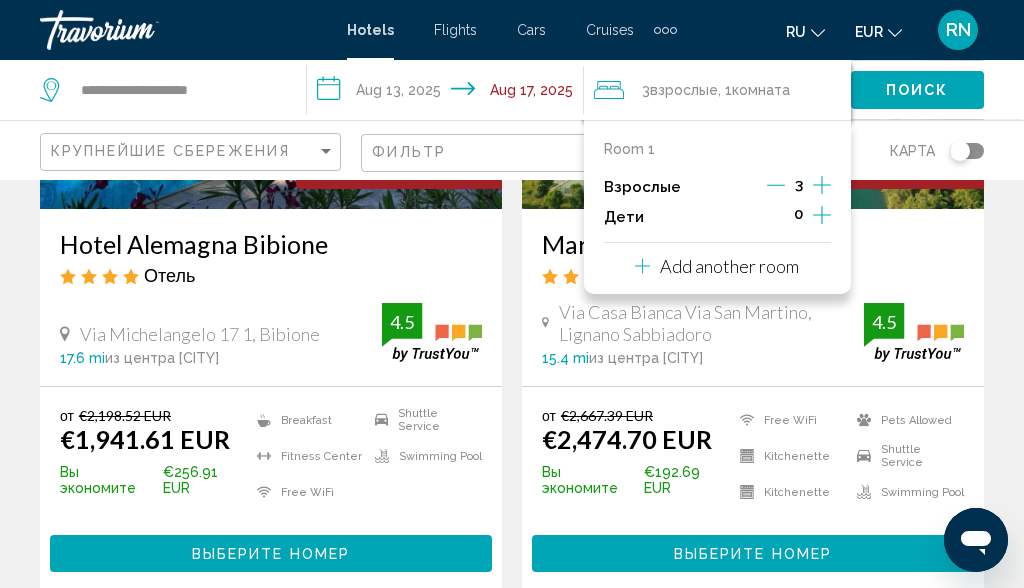 click on "Поиск" 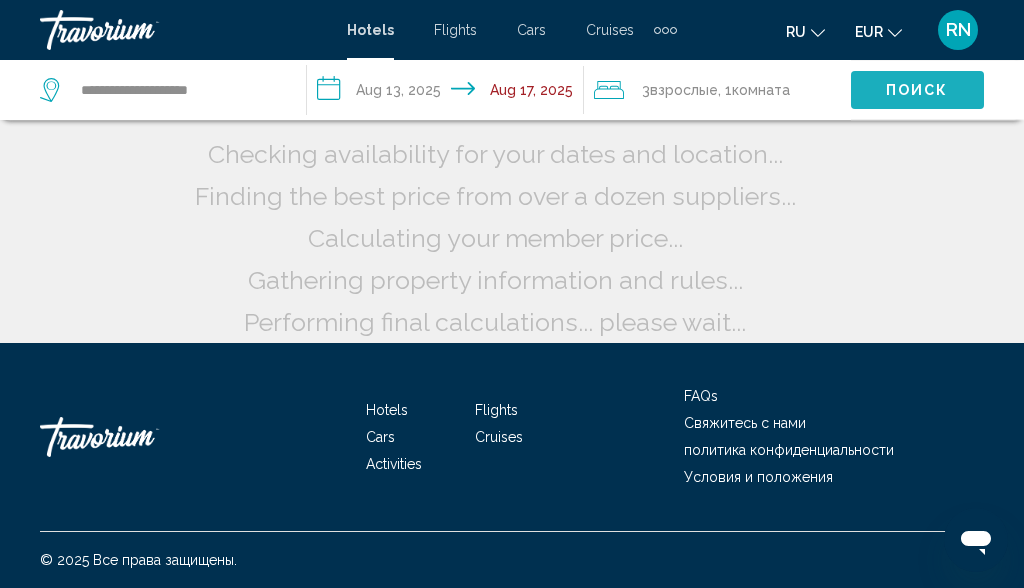 scroll, scrollTop: 219, scrollLeft: 0, axis: vertical 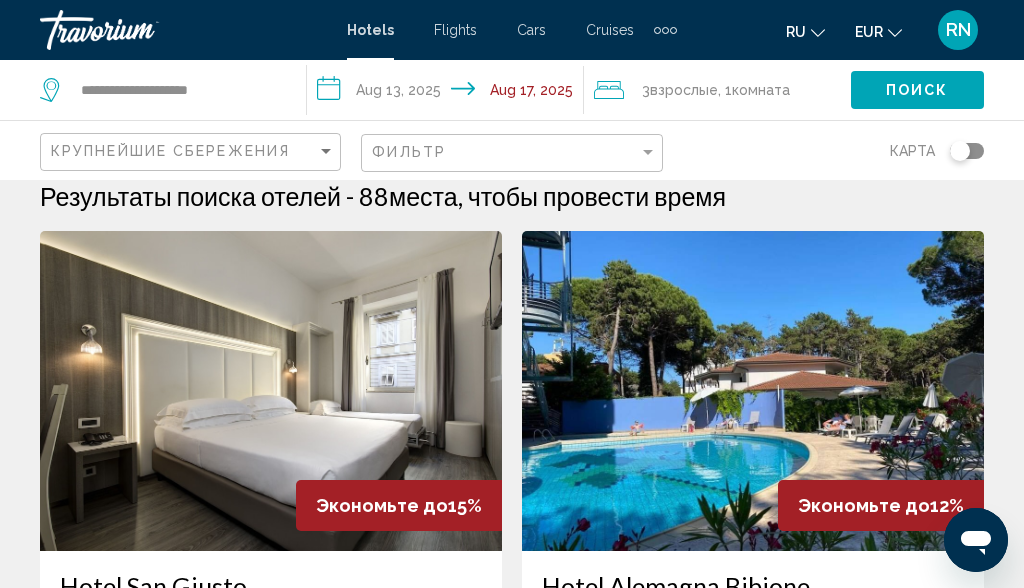 click on "Взрослые" 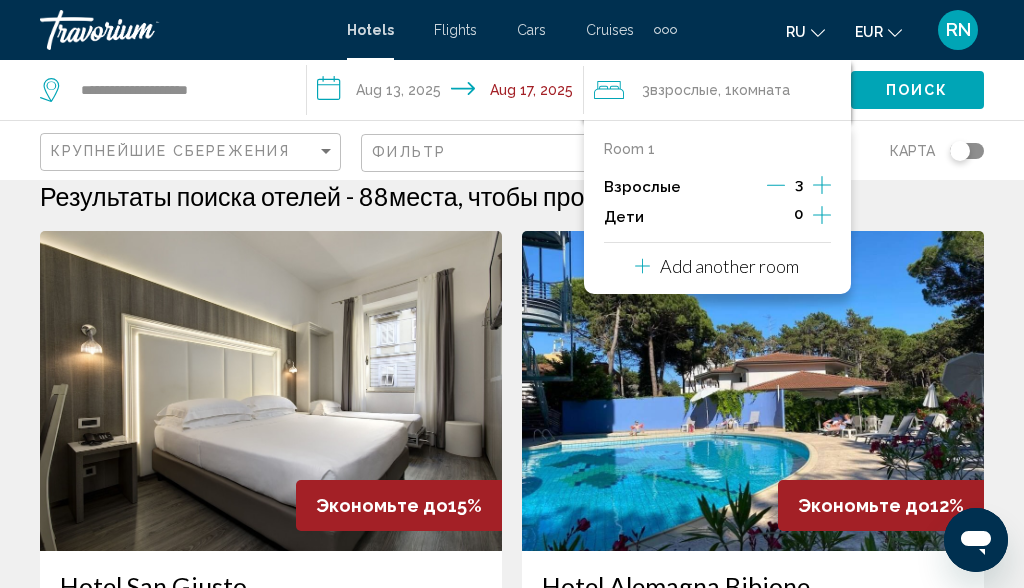 click on "Взрослые
3" at bounding box center (717, 187) 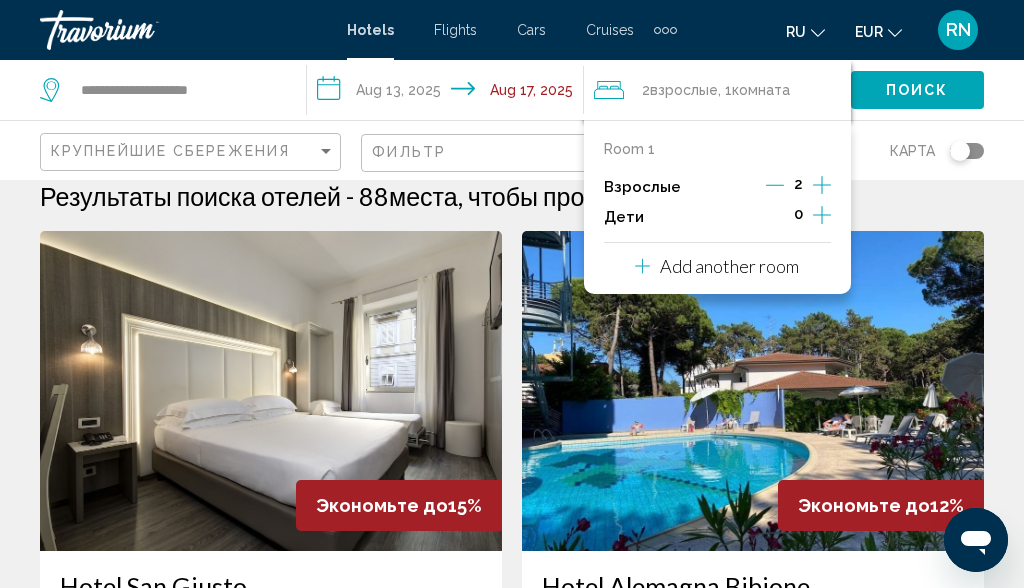 click on "Add another room" at bounding box center [729, 266] 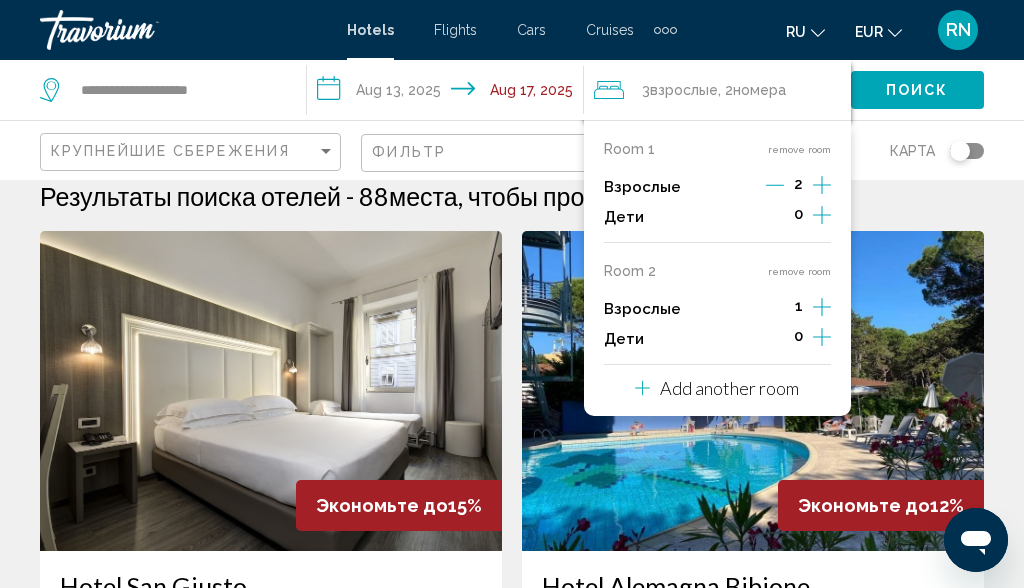 click 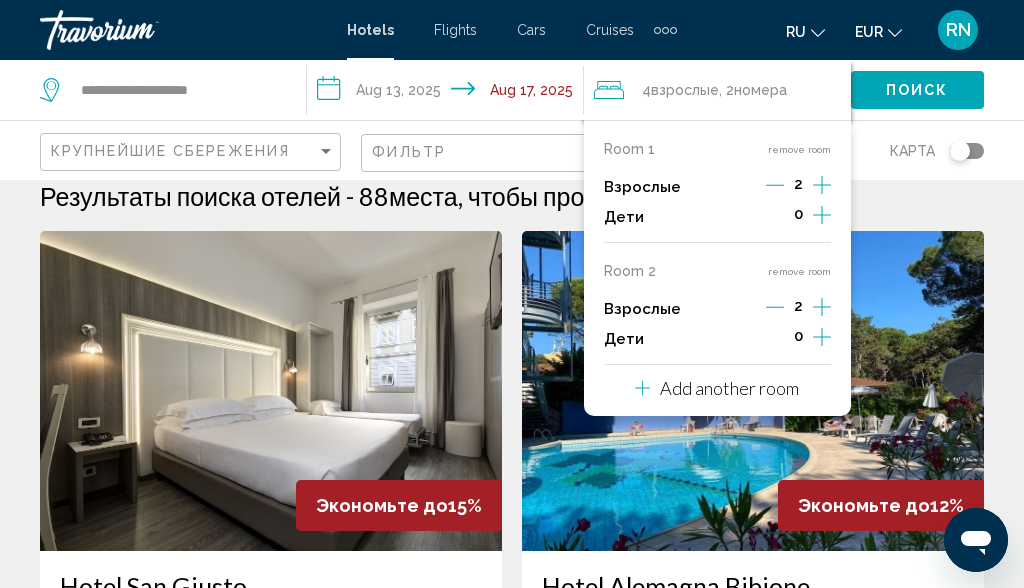 click on "Поиск" 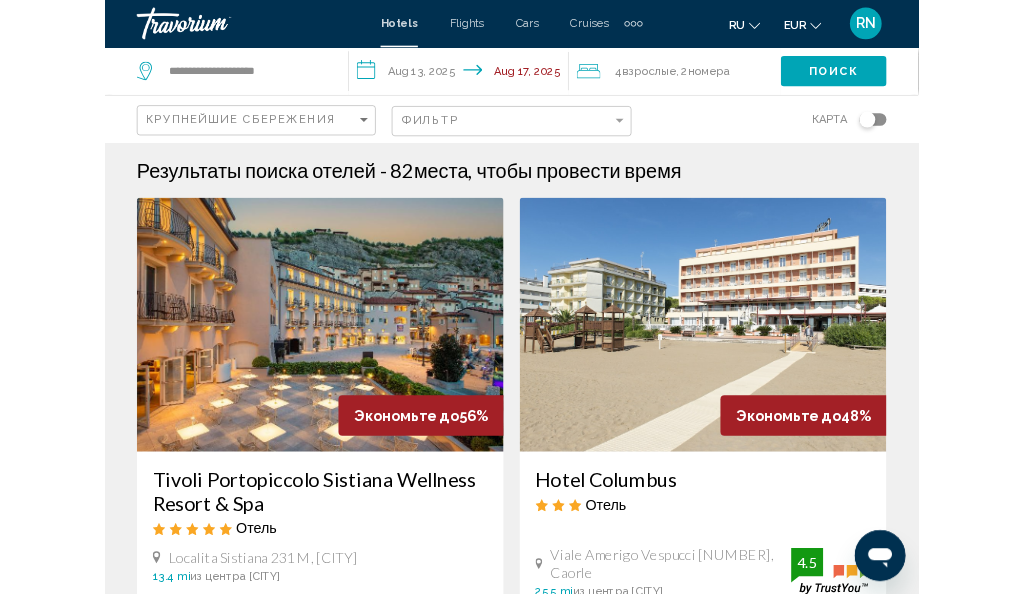 scroll, scrollTop: 0, scrollLeft: 0, axis: both 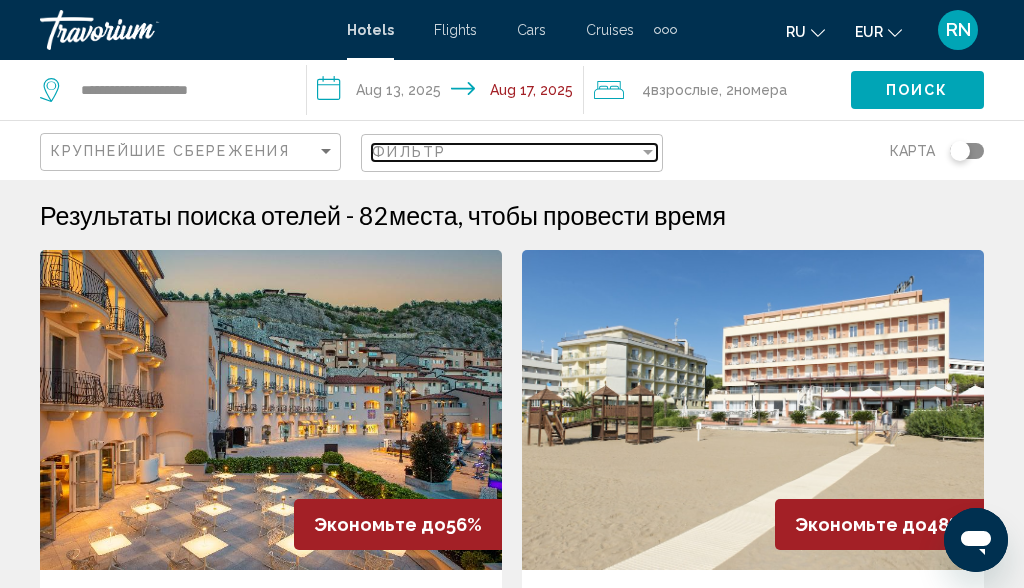 click on "Фильтр" at bounding box center (409, 152) 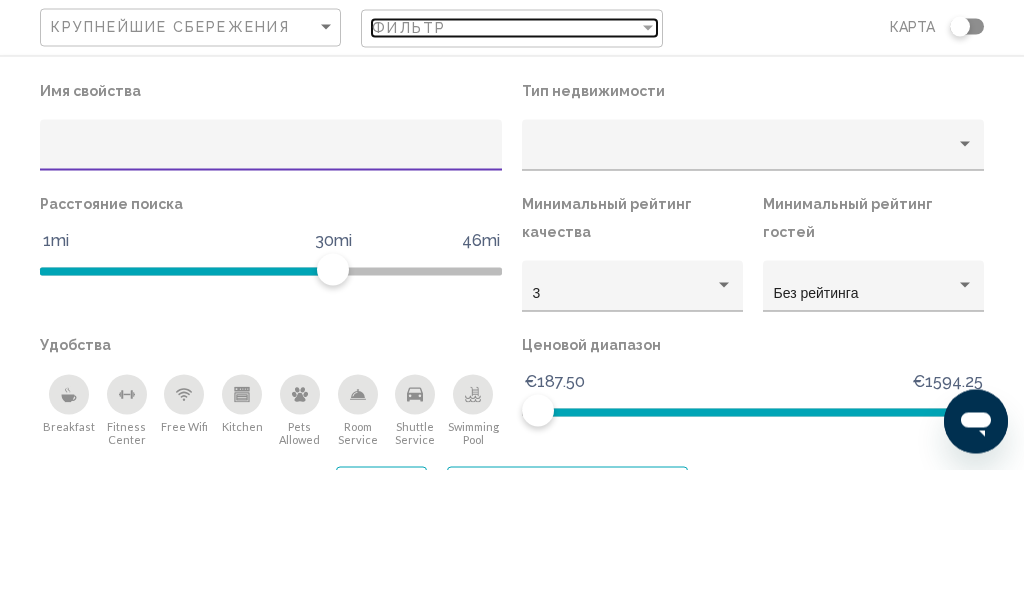 click on "Фильтр" at bounding box center [505, 152] 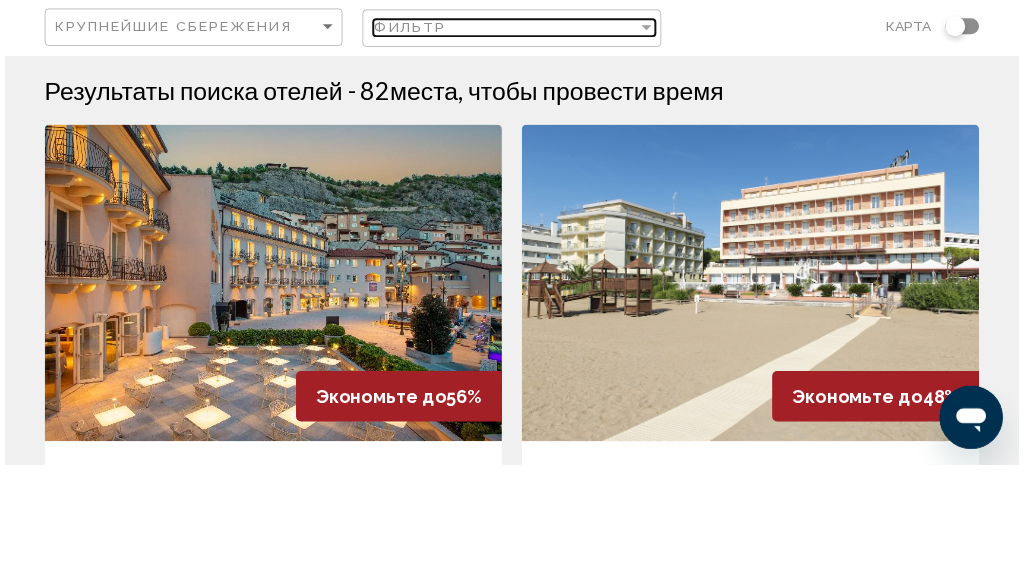 scroll, scrollTop: 125, scrollLeft: 0, axis: vertical 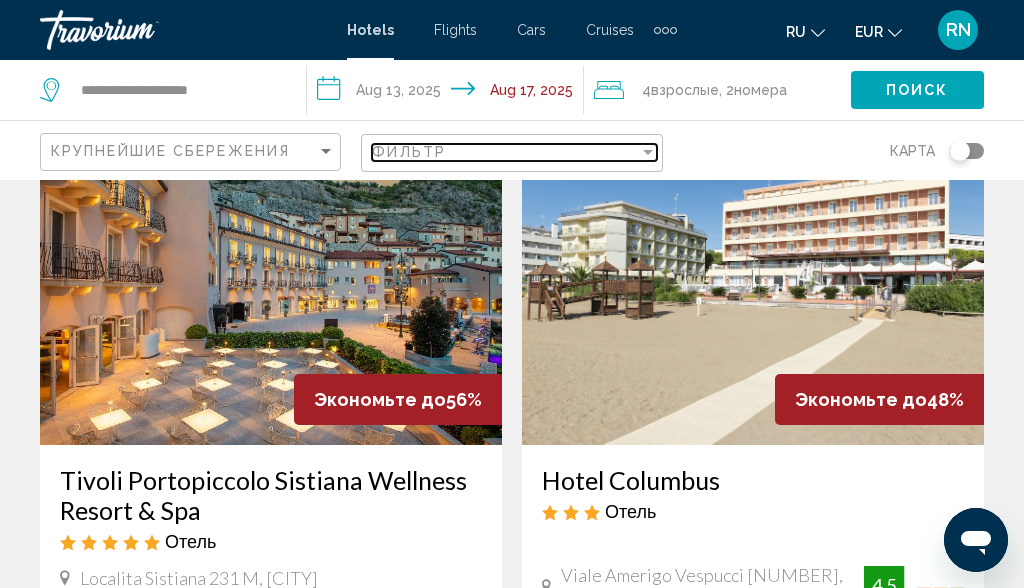 click on "Фильтр" at bounding box center [505, 152] 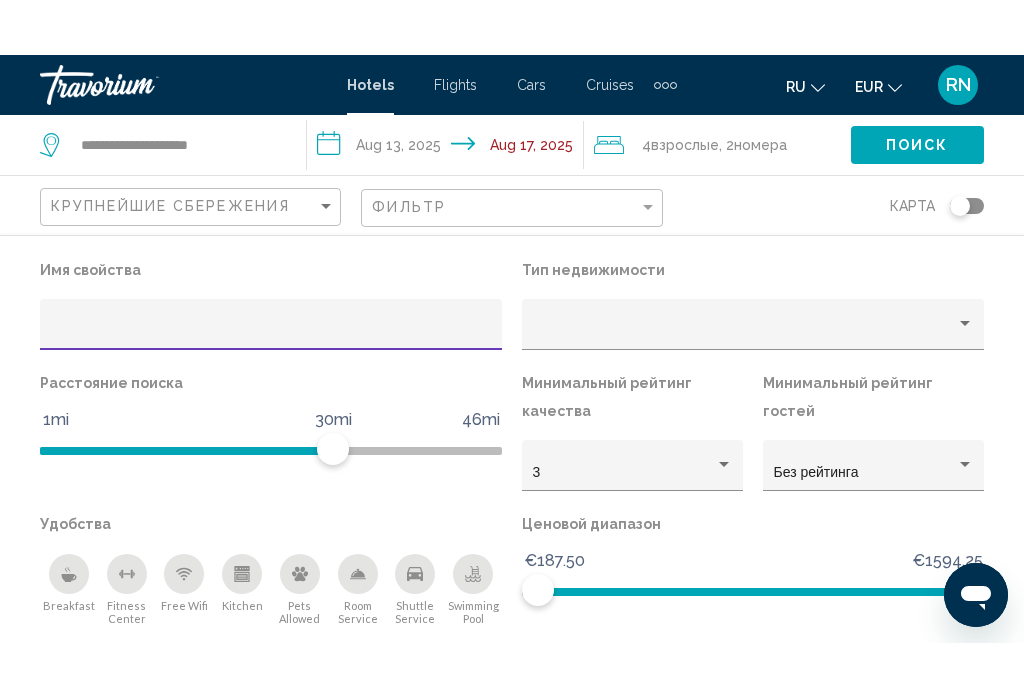 scroll, scrollTop: 124, scrollLeft: 0, axis: vertical 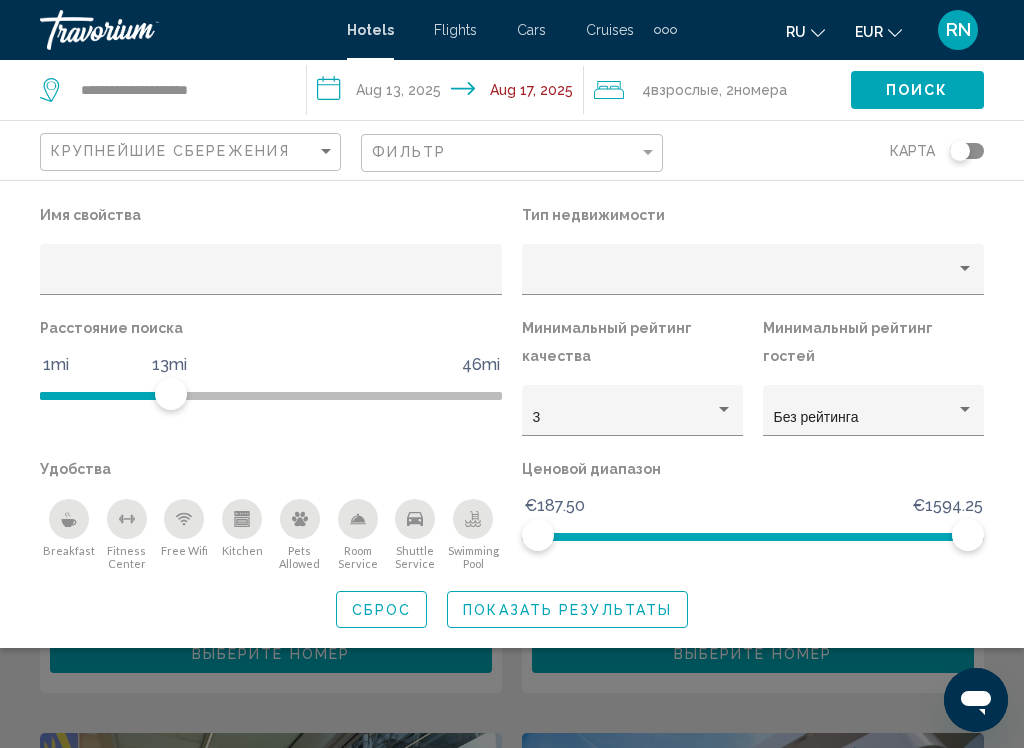 click 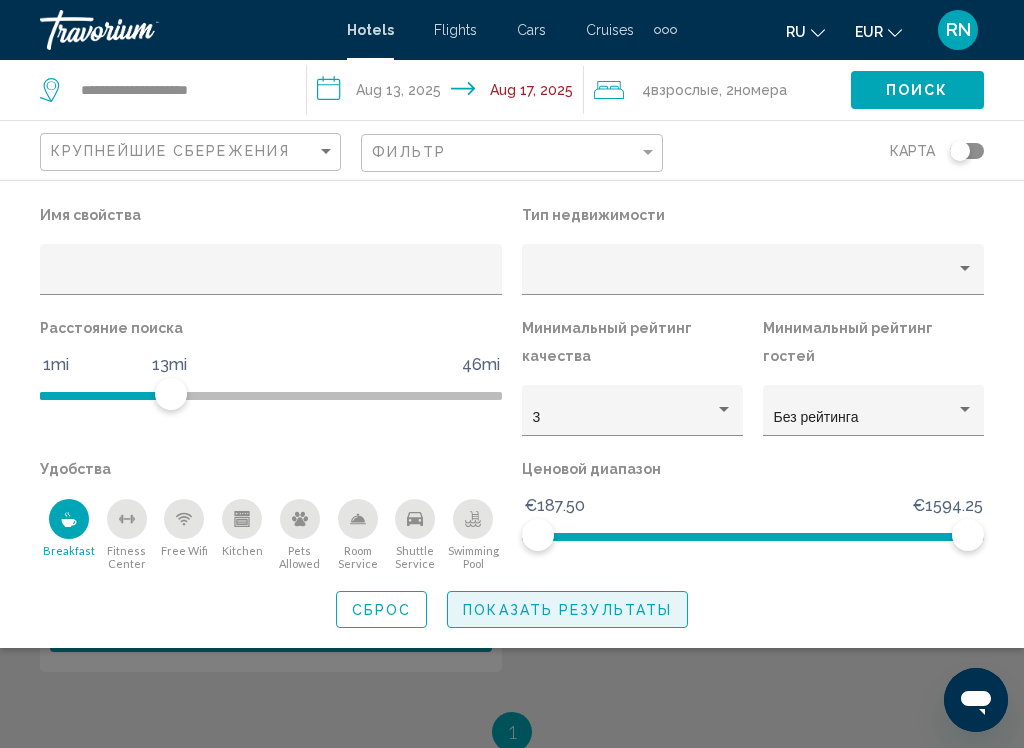 click on "Показать результаты" 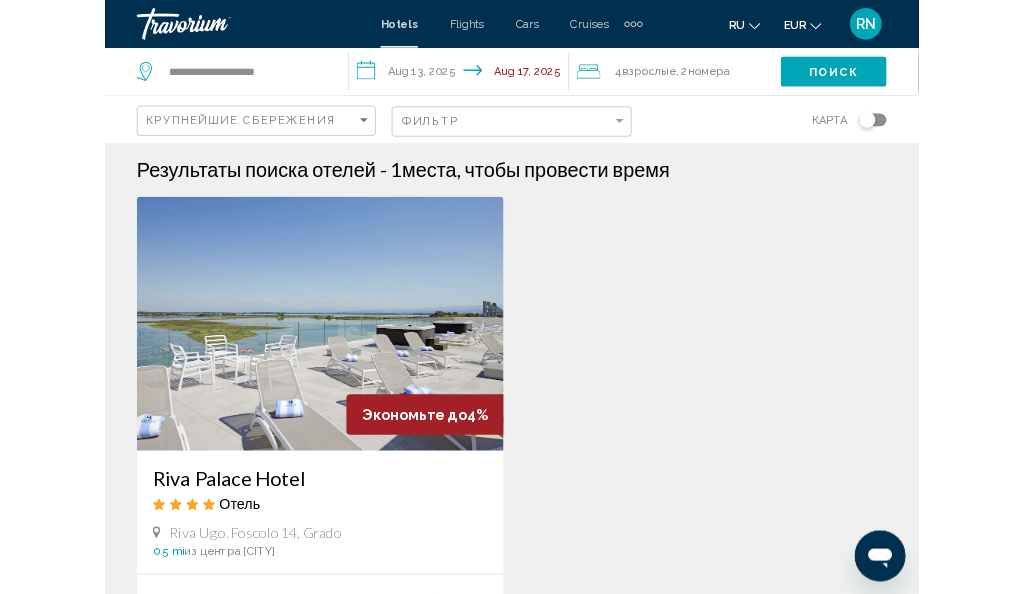 scroll, scrollTop: 0, scrollLeft: 0, axis: both 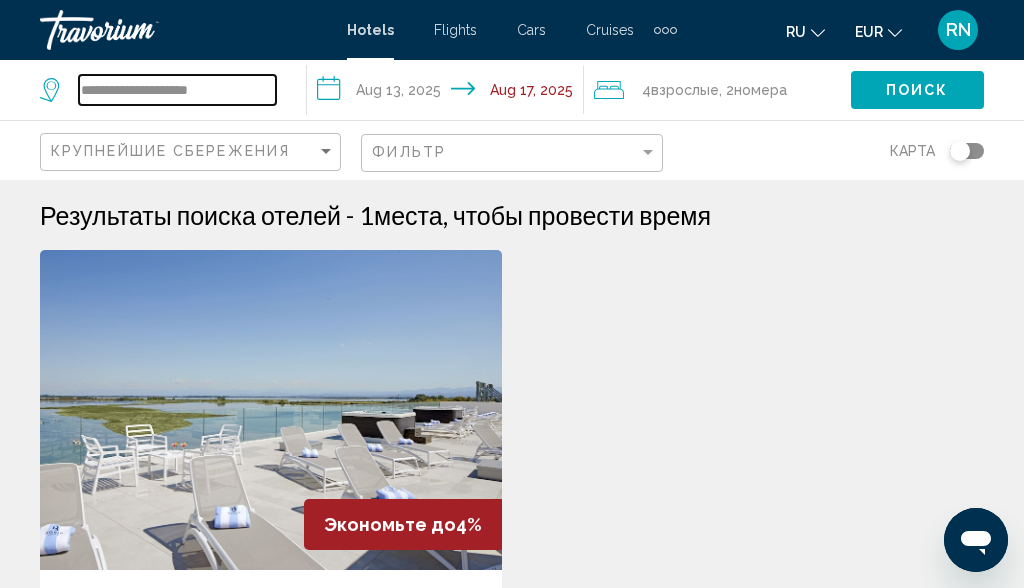click on "**********" at bounding box center [177, 90] 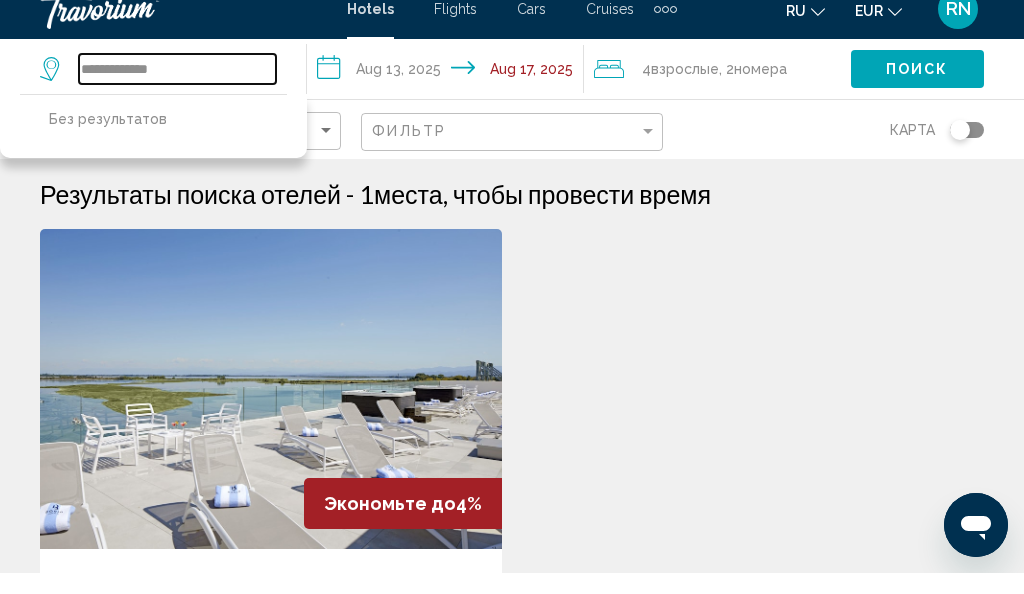 click on "**********" at bounding box center (177, 90) 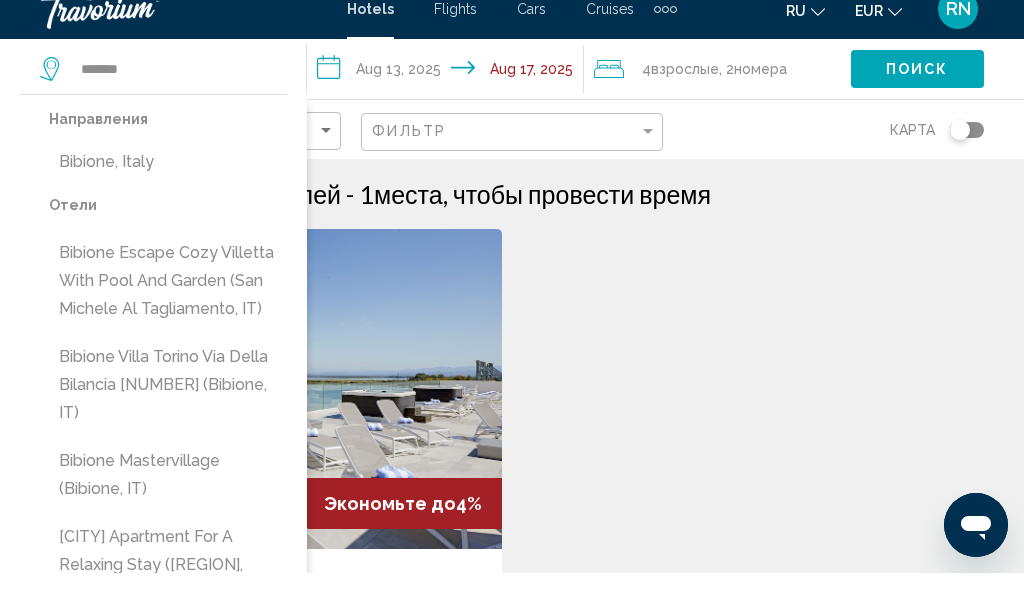 click on "Bibione, Italy" at bounding box center [168, 183] 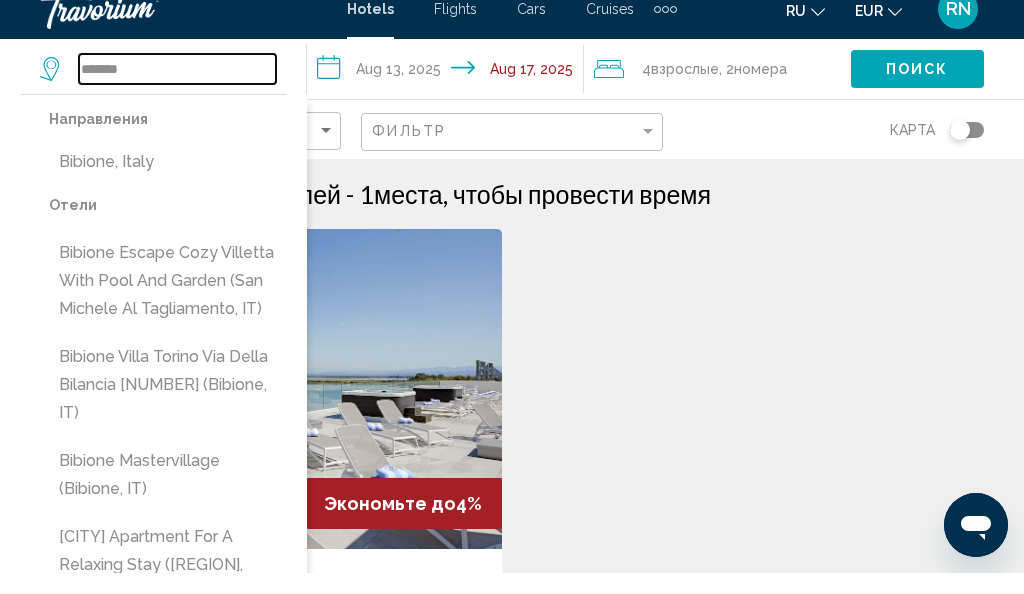 type on "**********" 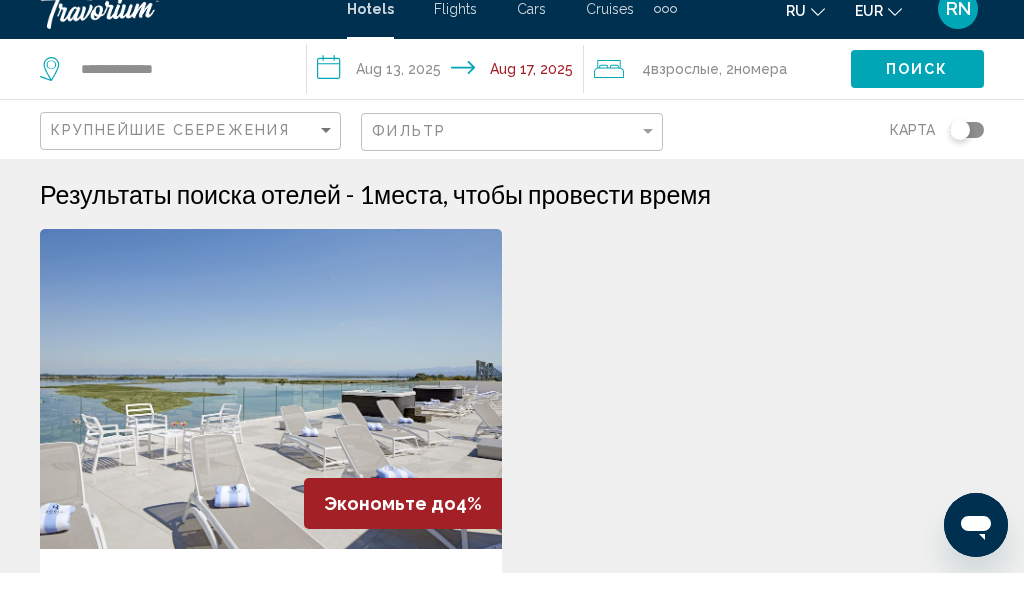click on "Поиск" 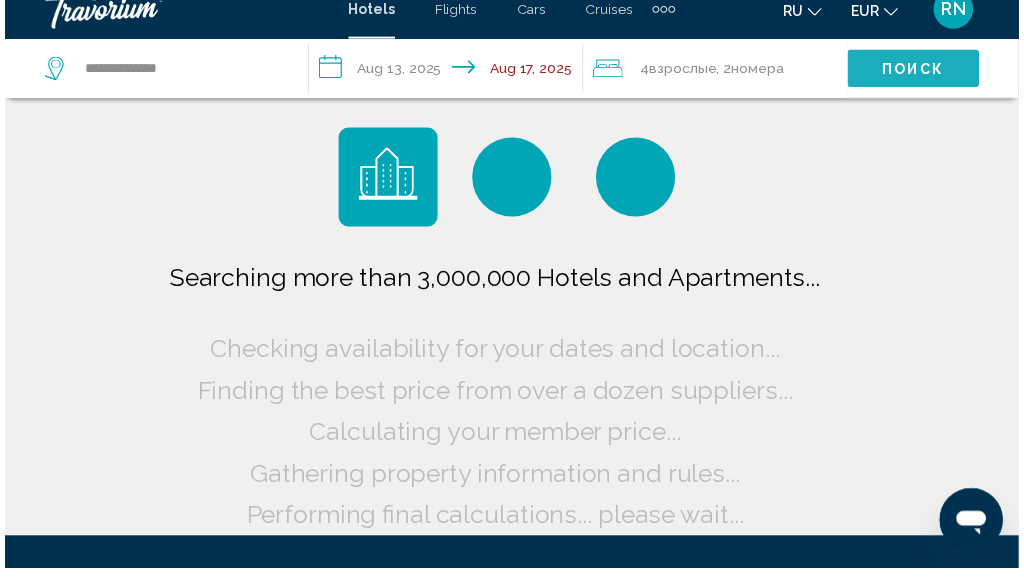 scroll, scrollTop: 21, scrollLeft: 0, axis: vertical 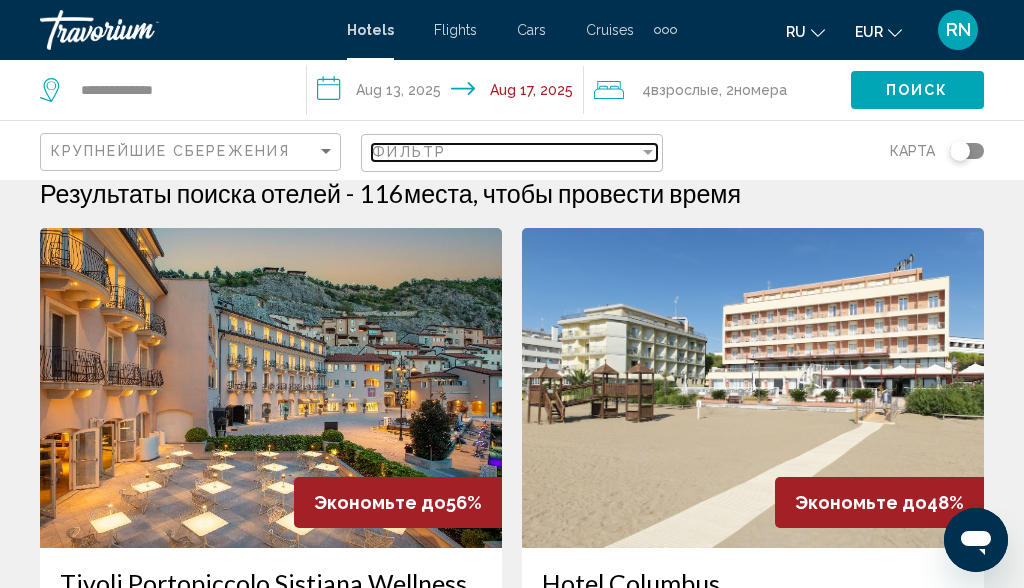 click on "Фильтр" at bounding box center [505, 152] 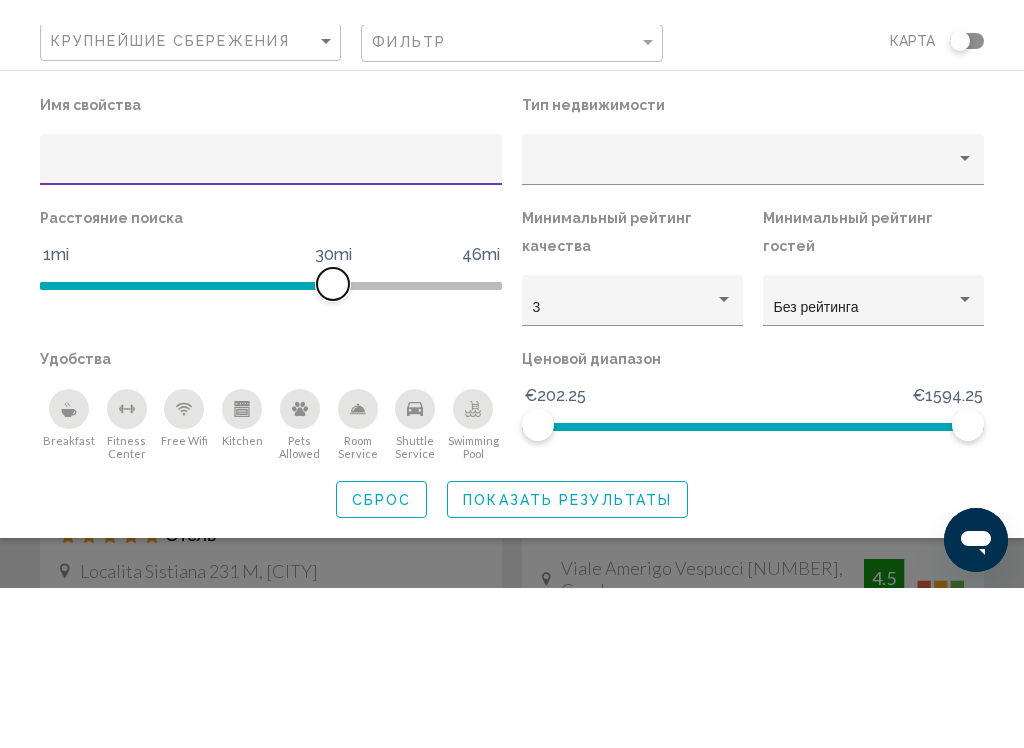 scroll, scrollTop: 157, scrollLeft: 0, axis: vertical 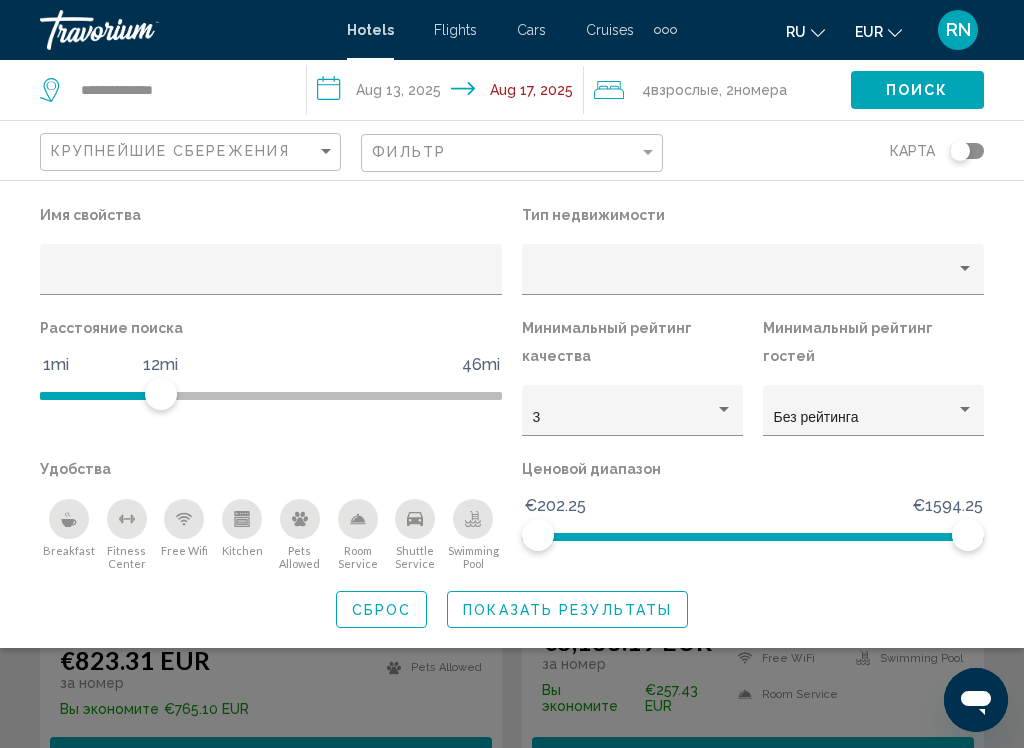 click 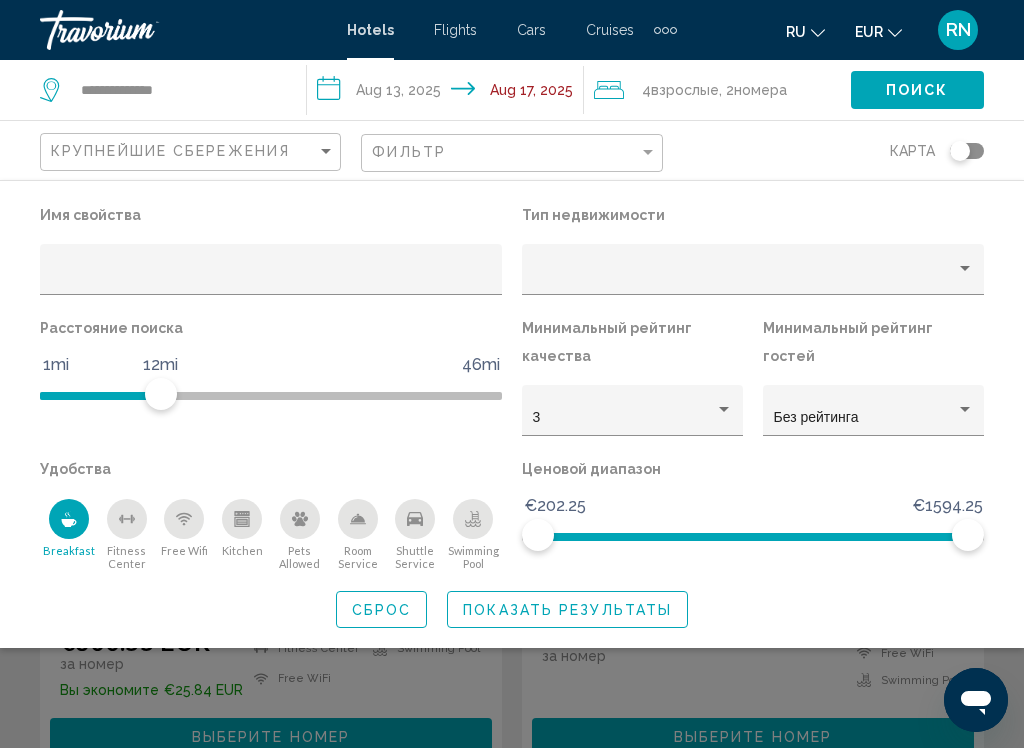 click on "Показать результаты" 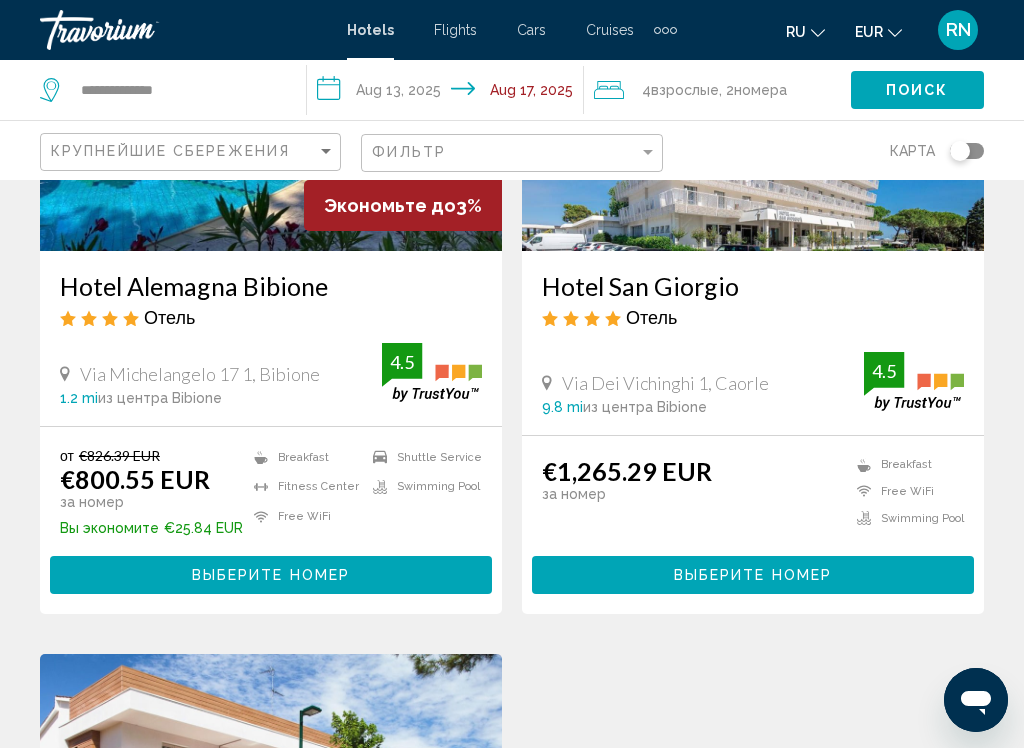 scroll, scrollTop: 330, scrollLeft: 0, axis: vertical 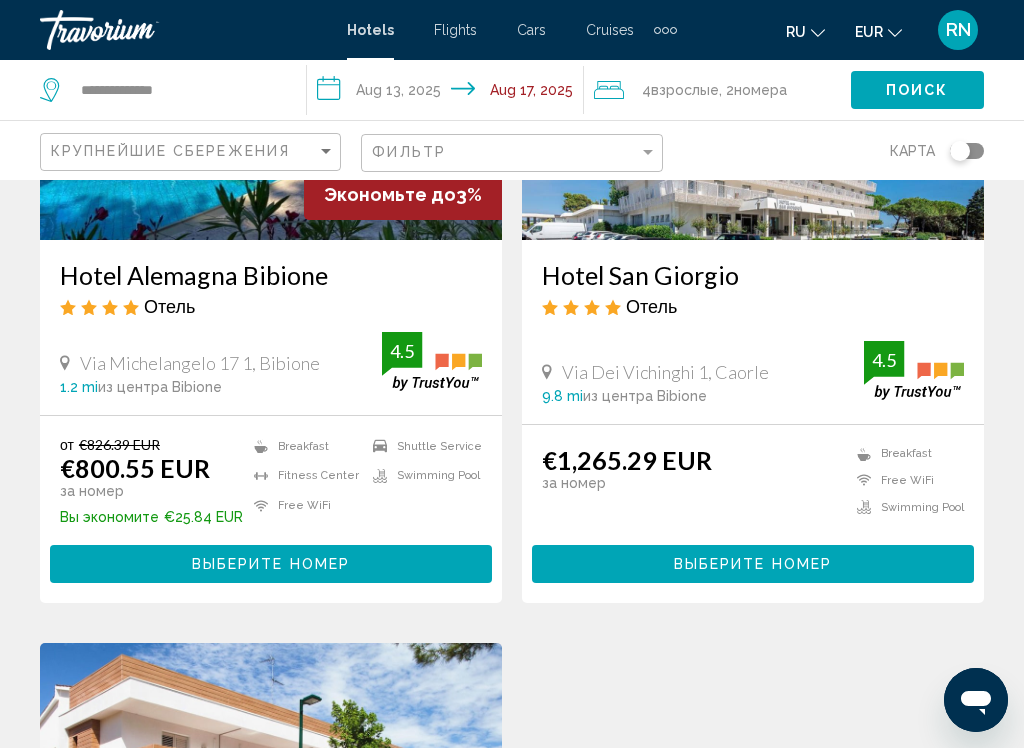click on "Выберите номер" at bounding box center (271, 565) 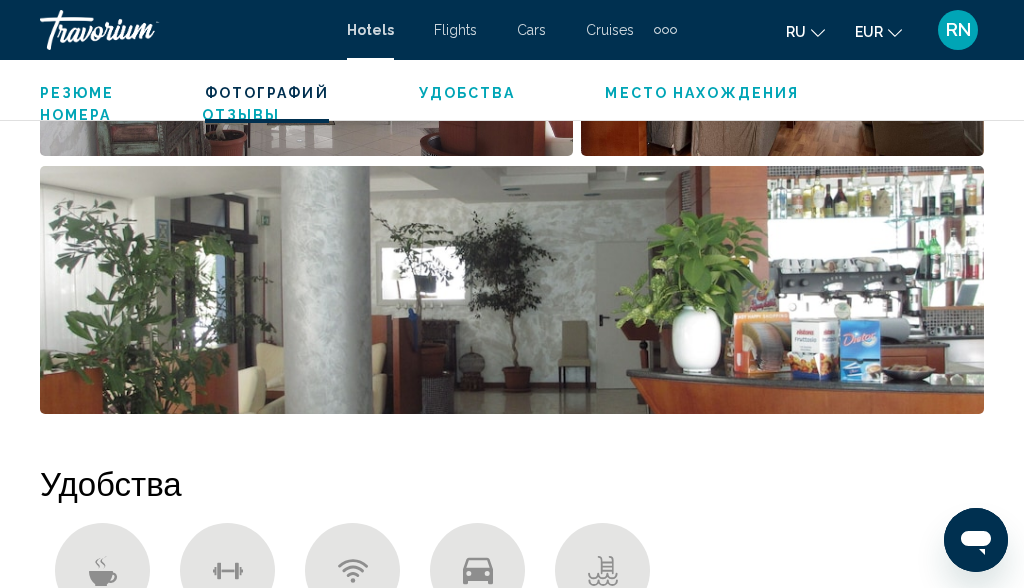 scroll, scrollTop: 1858, scrollLeft: 0, axis: vertical 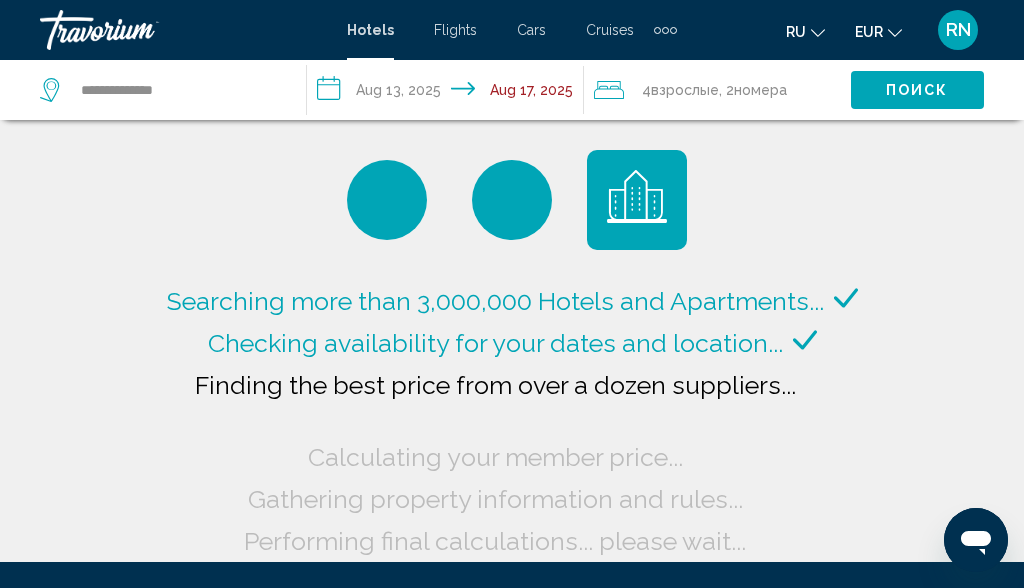 click on ", 2  Комната номера" 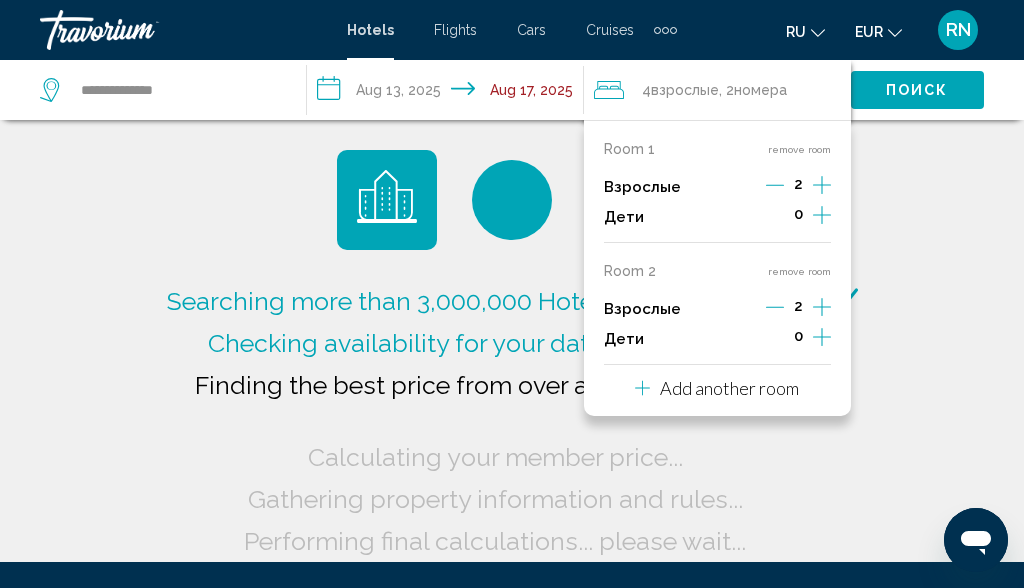 click 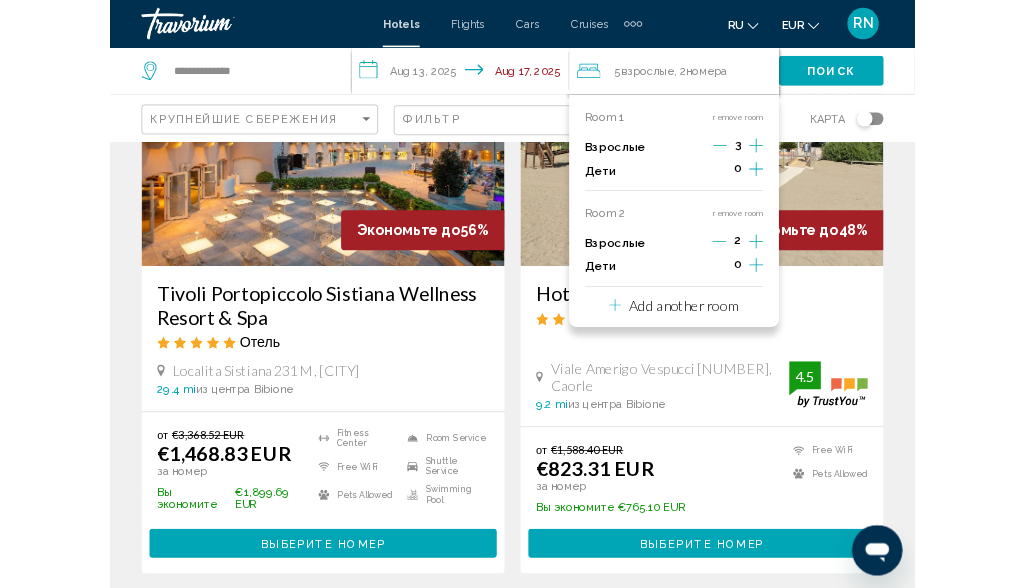 scroll, scrollTop: 222, scrollLeft: 0, axis: vertical 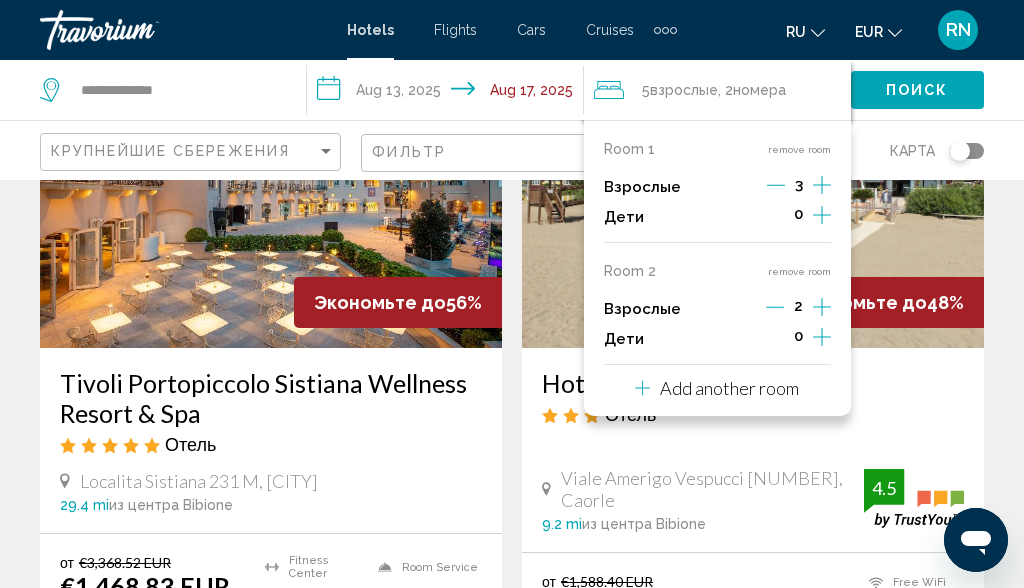 click on "Hotel Columbus
Отель
Viale Amerigo Vespucci 1, [CITY] [DISTANCE]  из центра  [CITY] от отеля [RATING]" at bounding box center (753, 450) 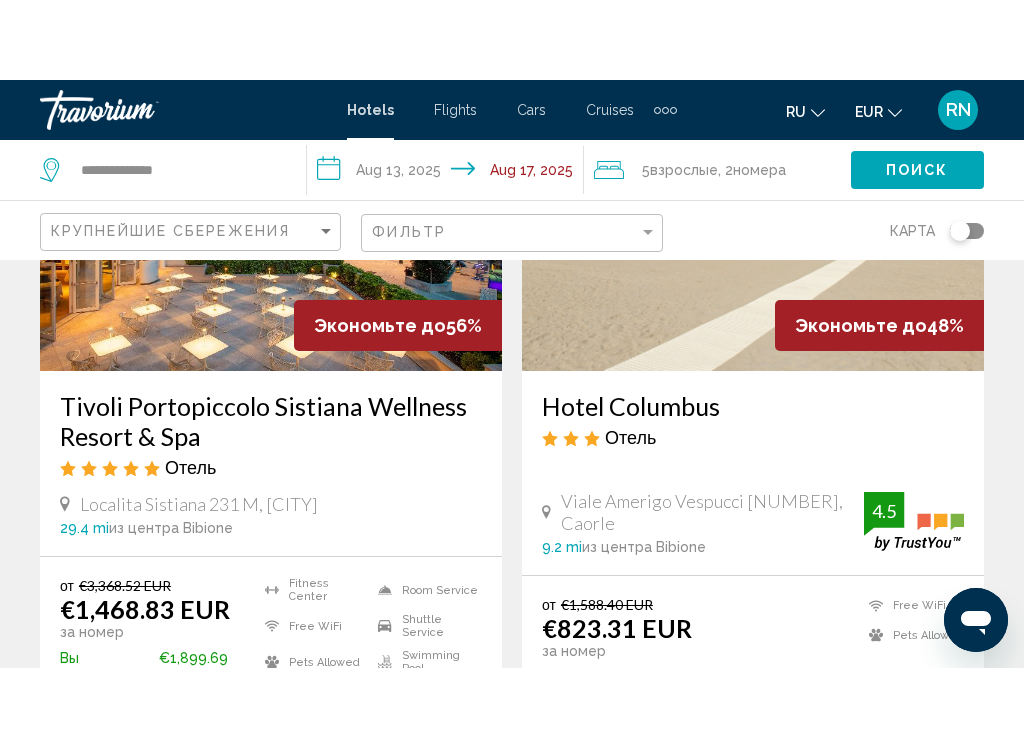 scroll, scrollTop: 277, scrollLeft: 0, axis: vertical 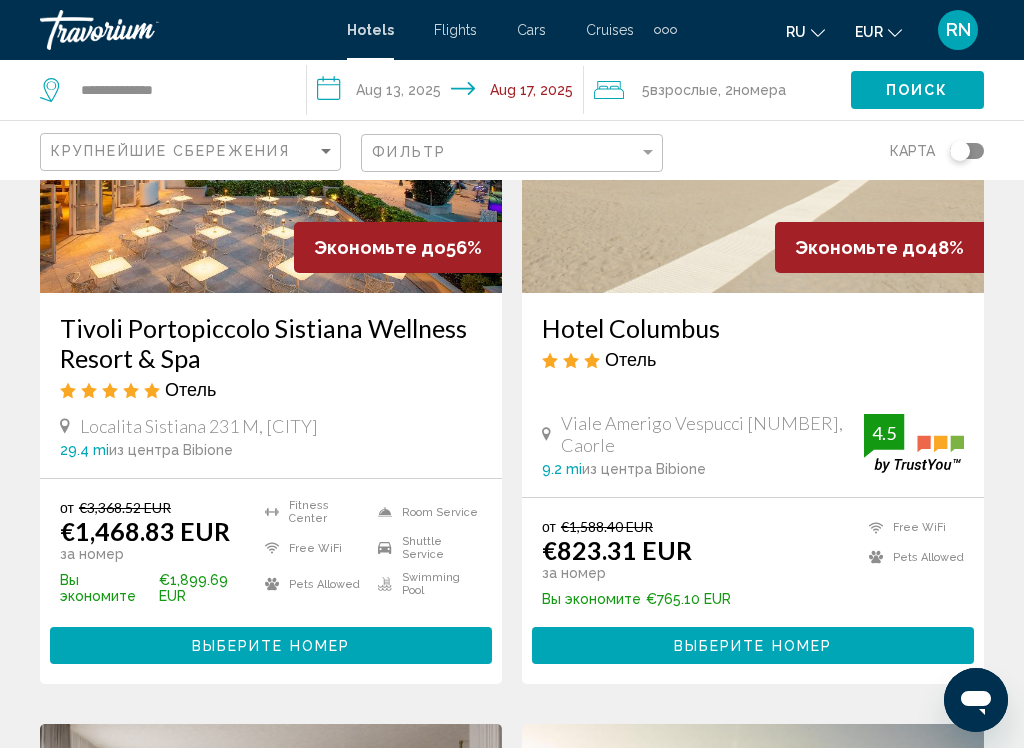 click on "от €1,588.40 EUR €823.31 EUR  за номер Вы экономите  €765.10 EUR
Free WiFi
Pets Allowed  [RATING] Выберите номер" at bounding box center [753, 591] 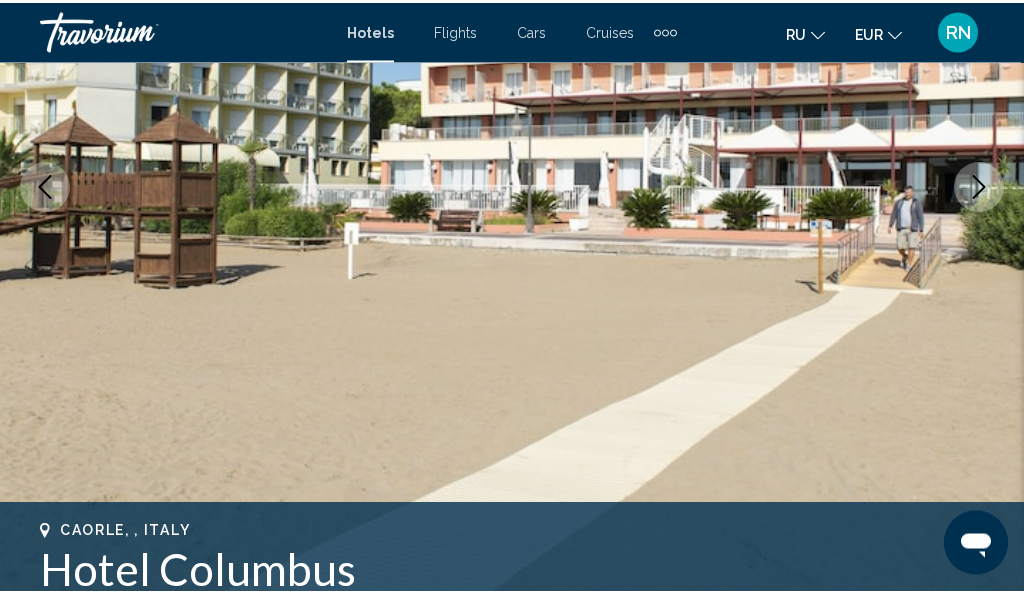scroll, scrollTop: 0, scrollLeft: 0, axis: both 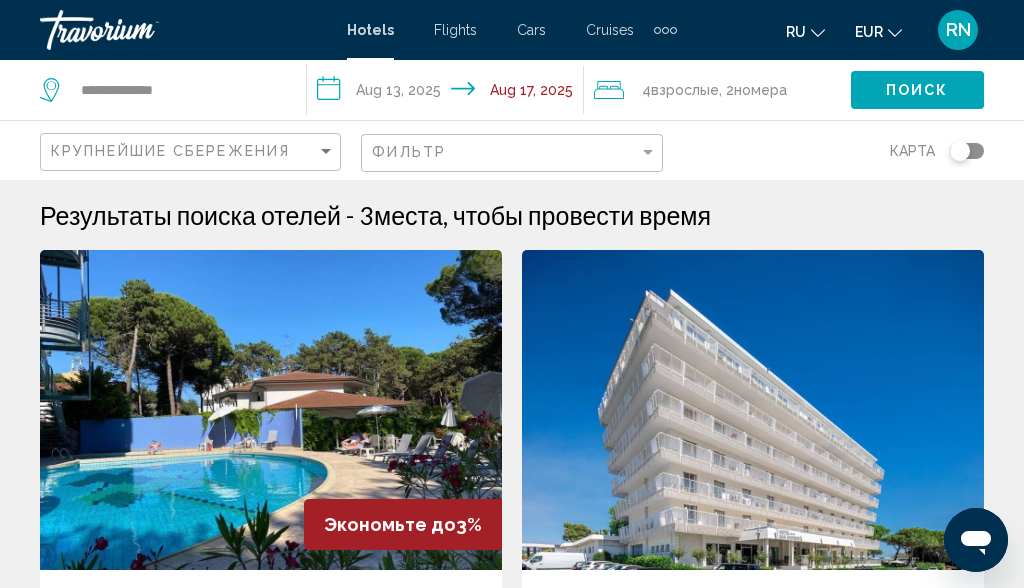 click on "4  Взрослый Взрослые" 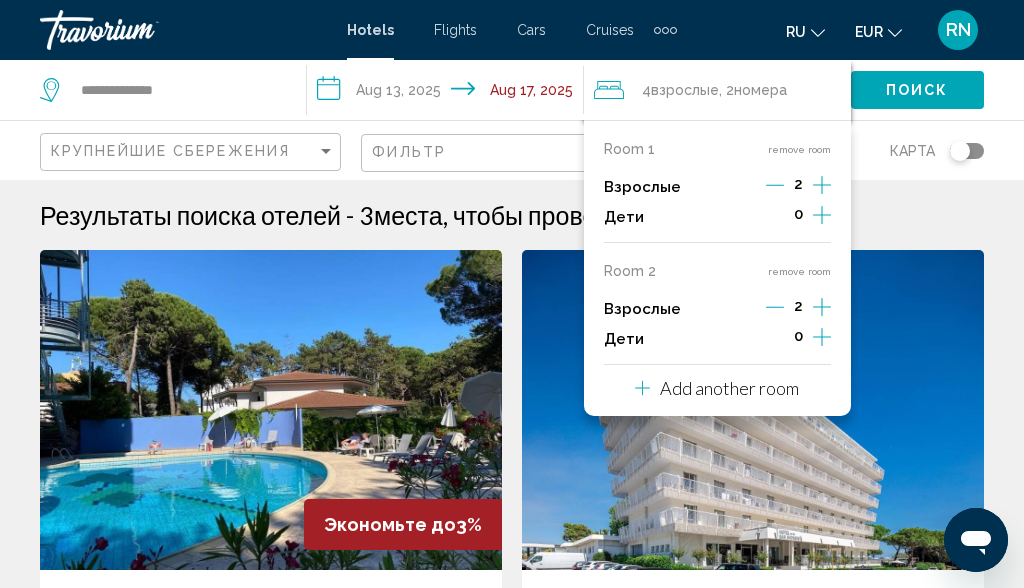 click on "remove room" at bounding box center [799, 271] 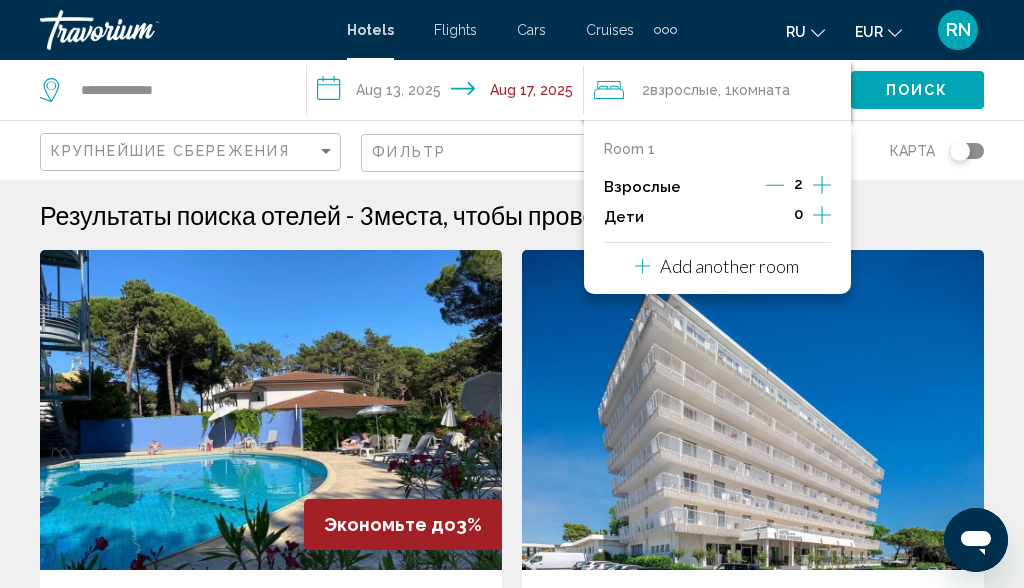 click 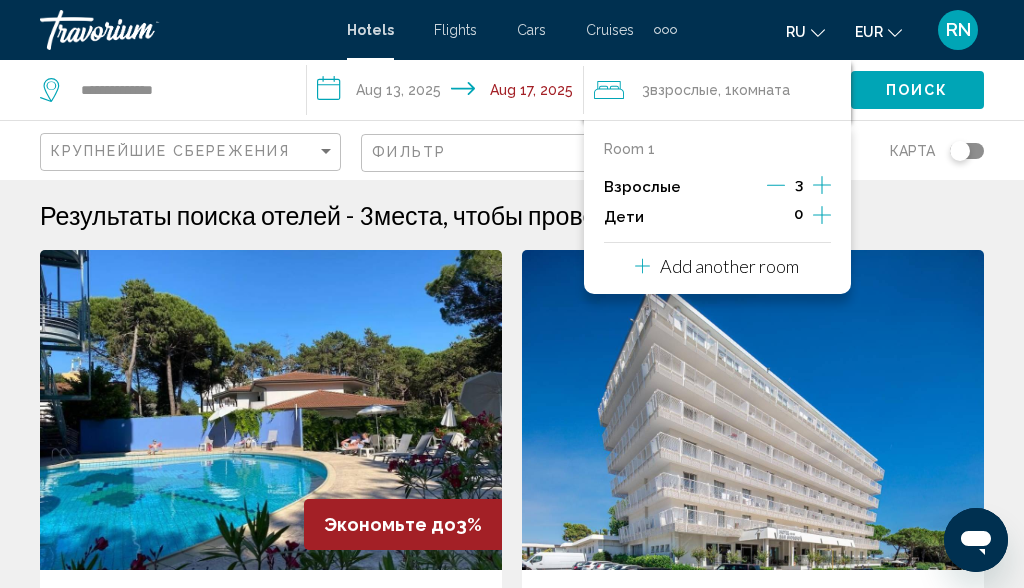 click 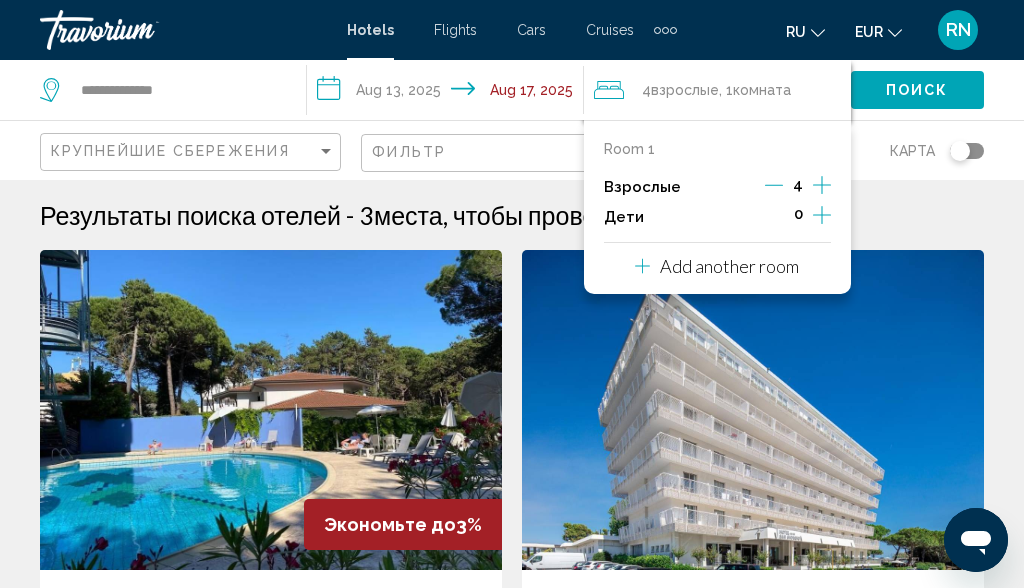 click 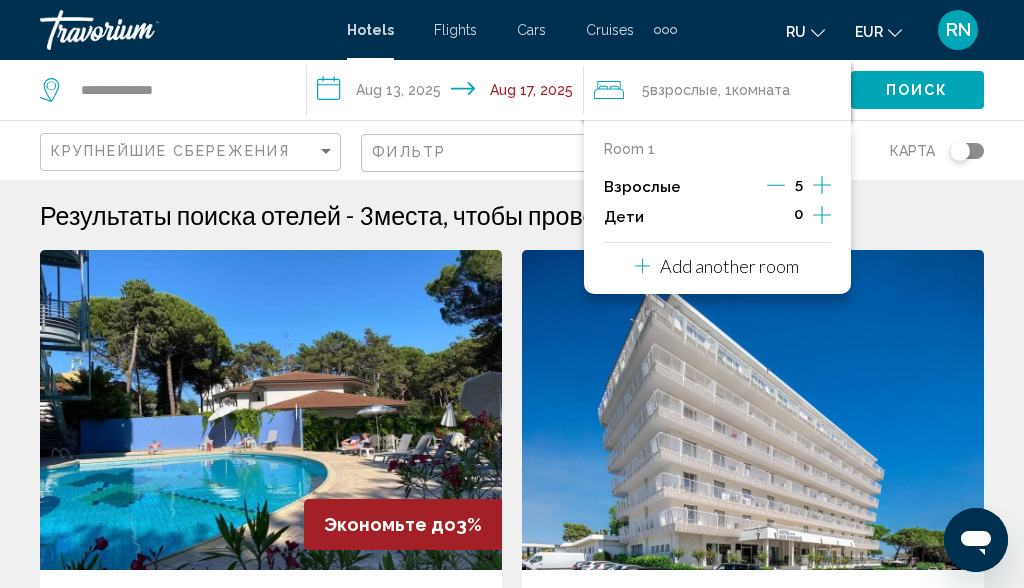 click 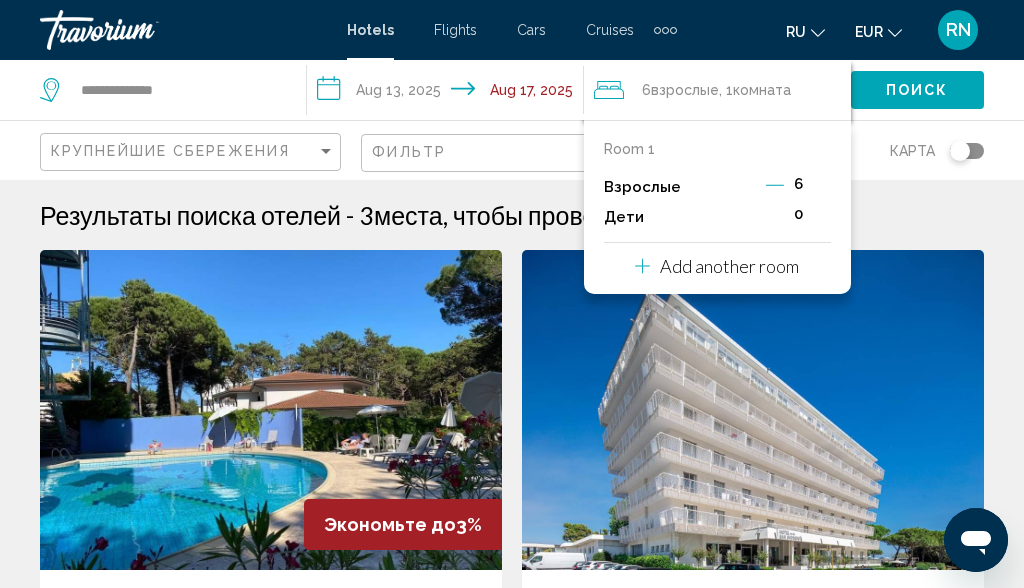 click on "Поиск" 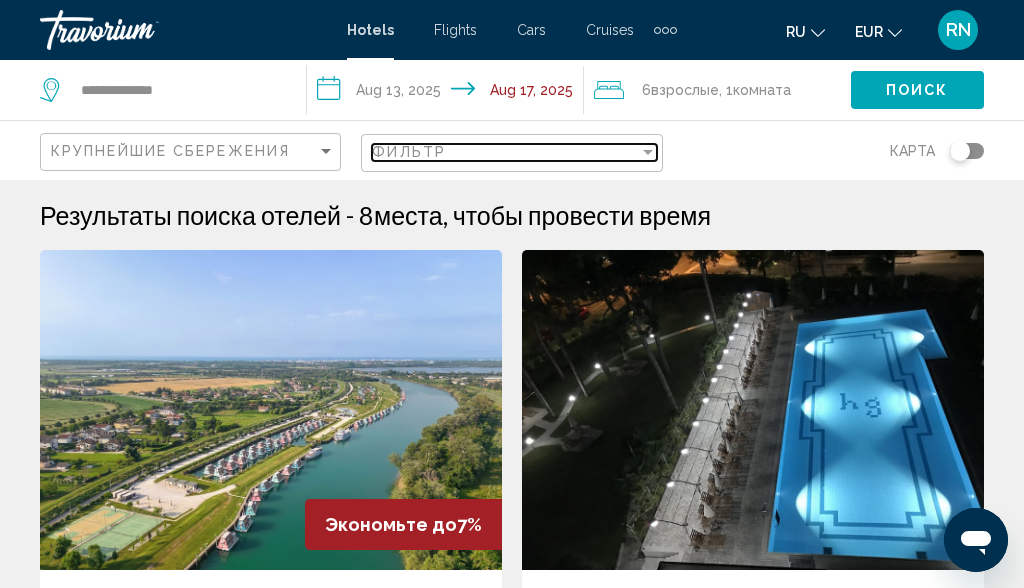 click on "Фильтр" at bounding box center [505, 152] 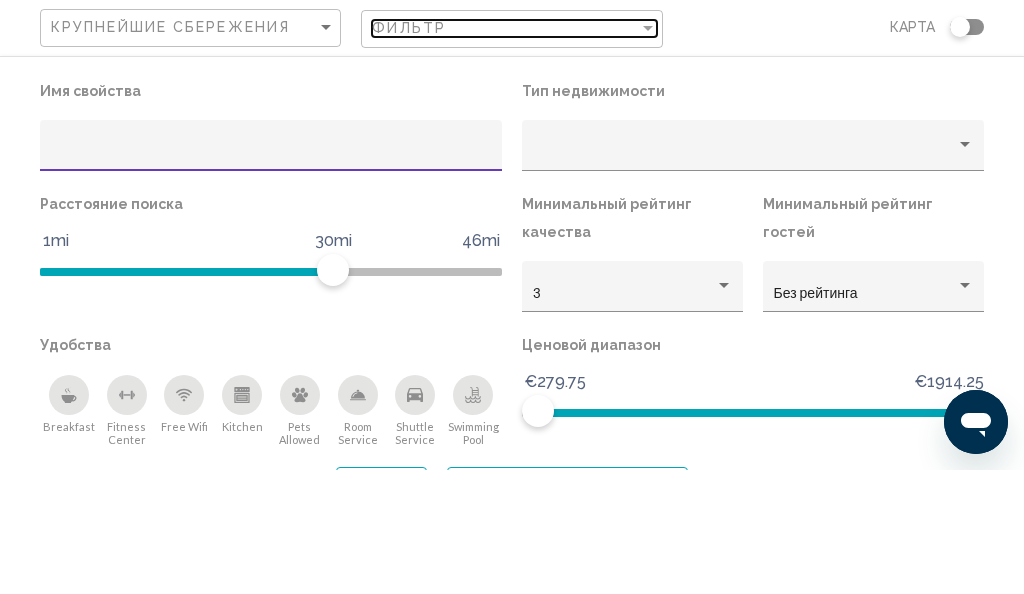 click on "Фильтр" at bounding box center [505, 152] 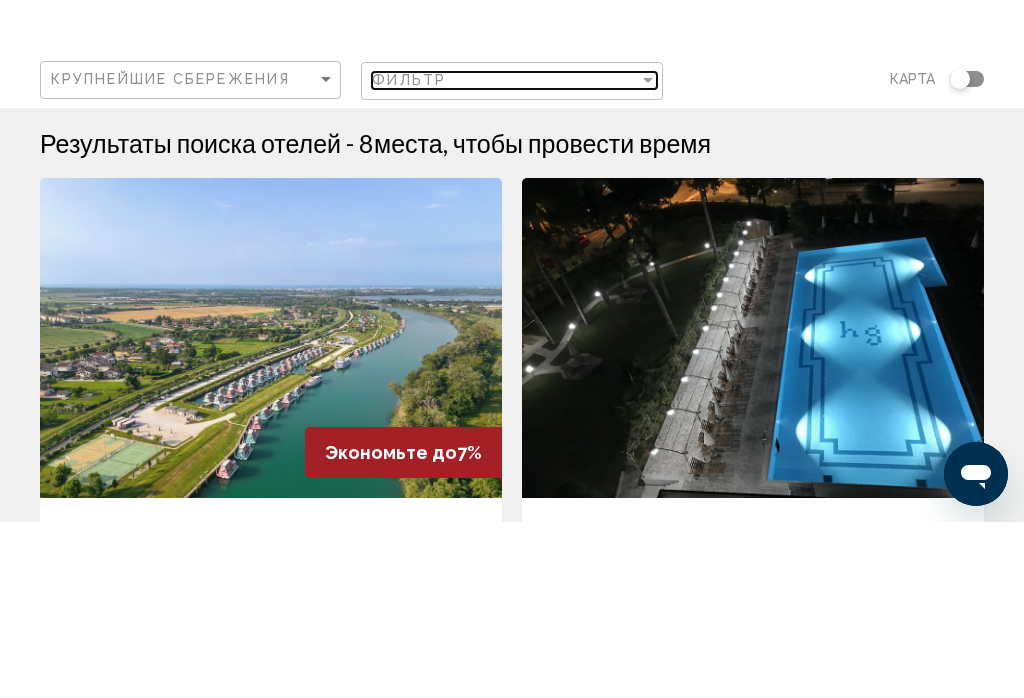 scroll, scrollTop: 124, scrollLeft: 0, axis: vertical 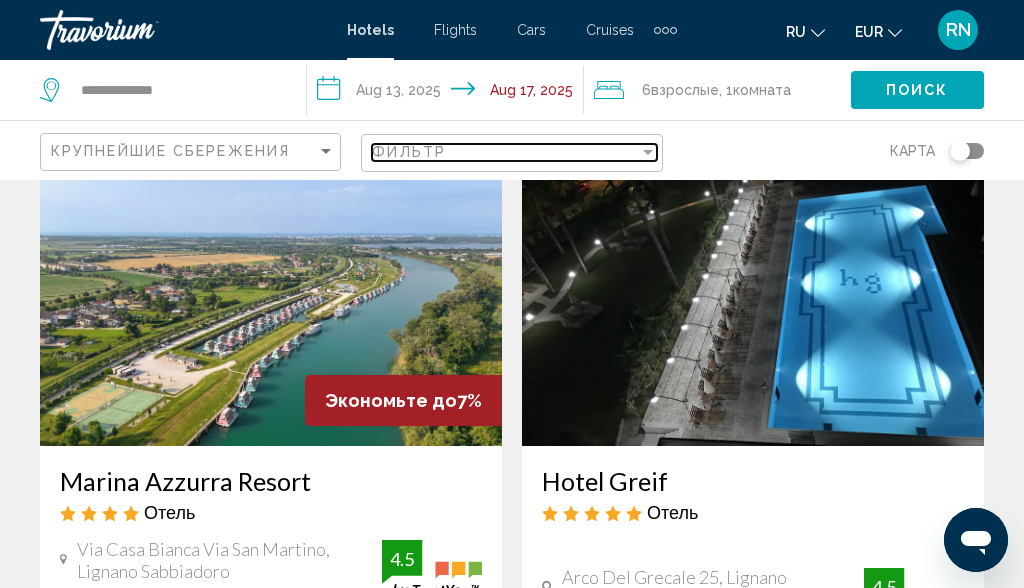 click on "Фильтр" at bounding box center [505, 152] 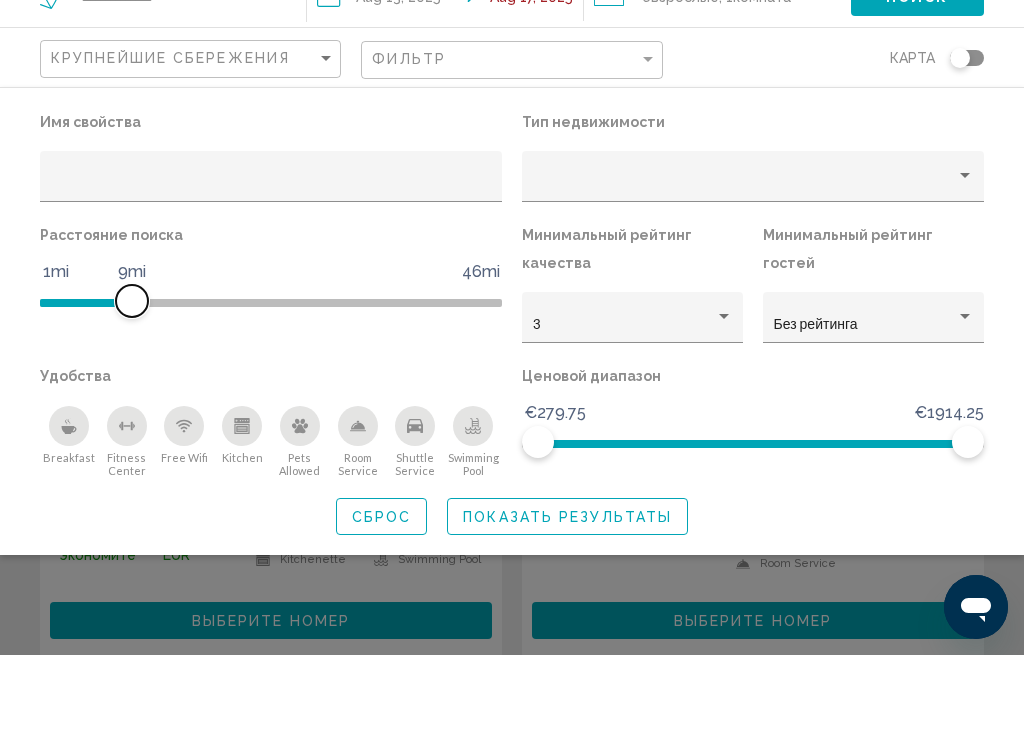 scroll, scrollTop: 201, scrollLeft: 0, axis: vertical 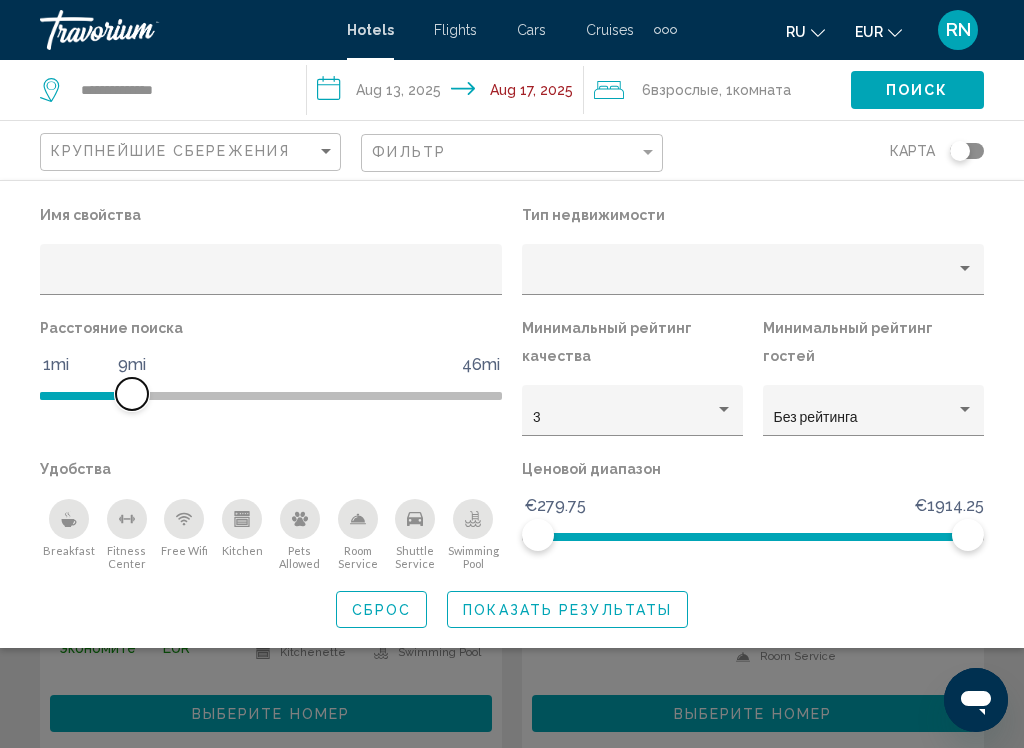 click 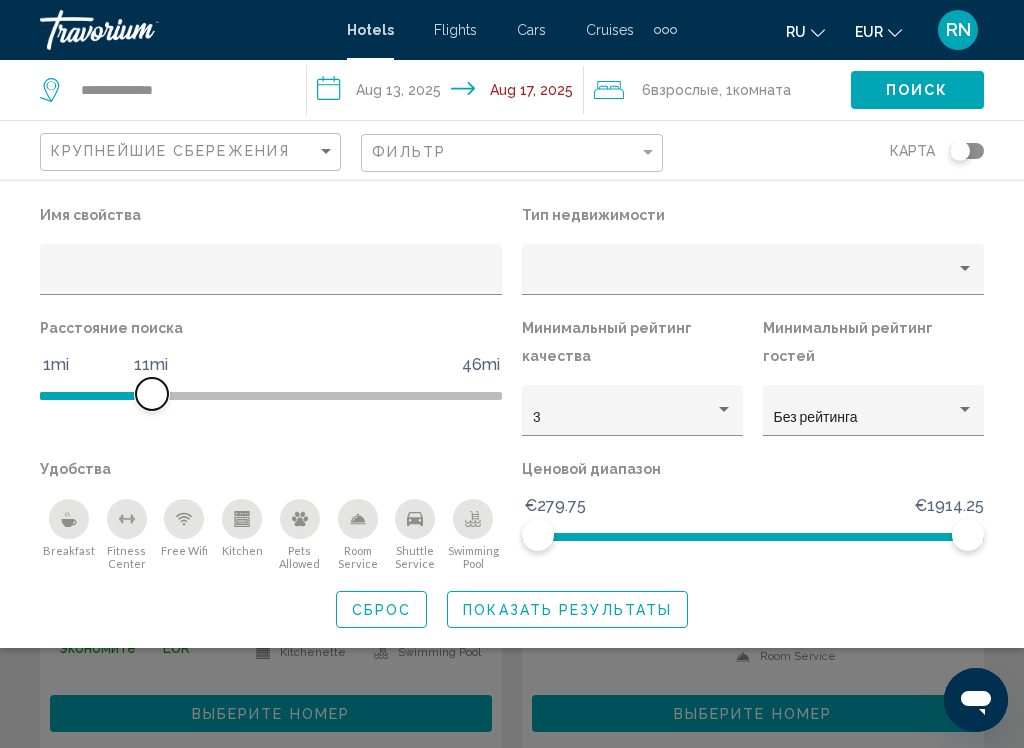 click 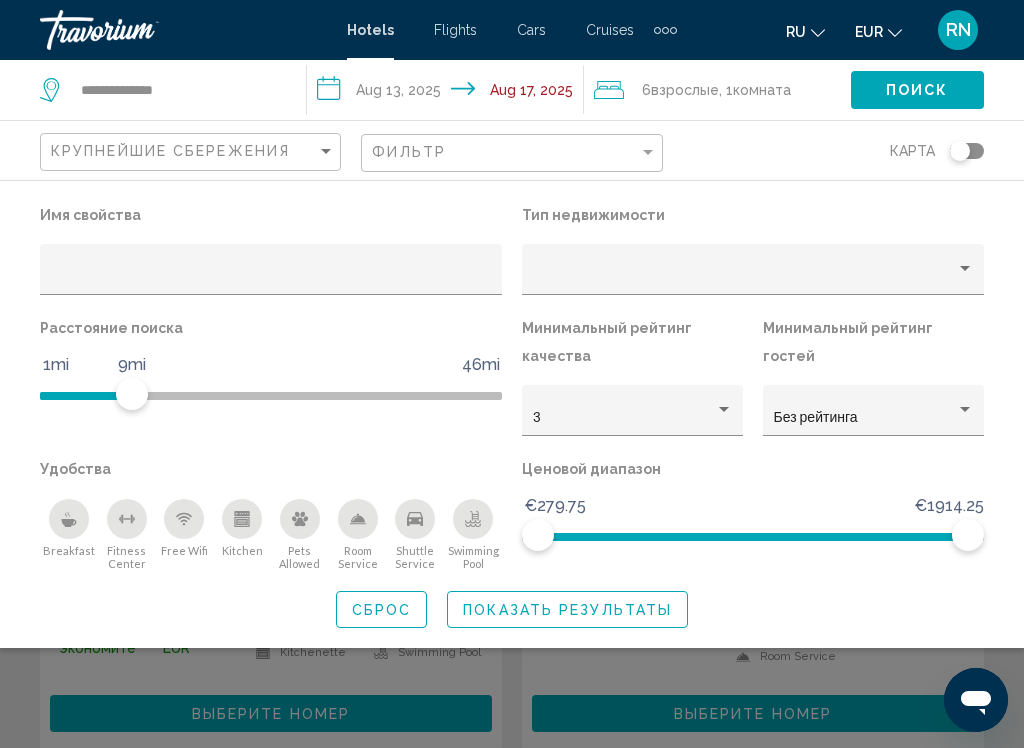 click on "Показать результаты" 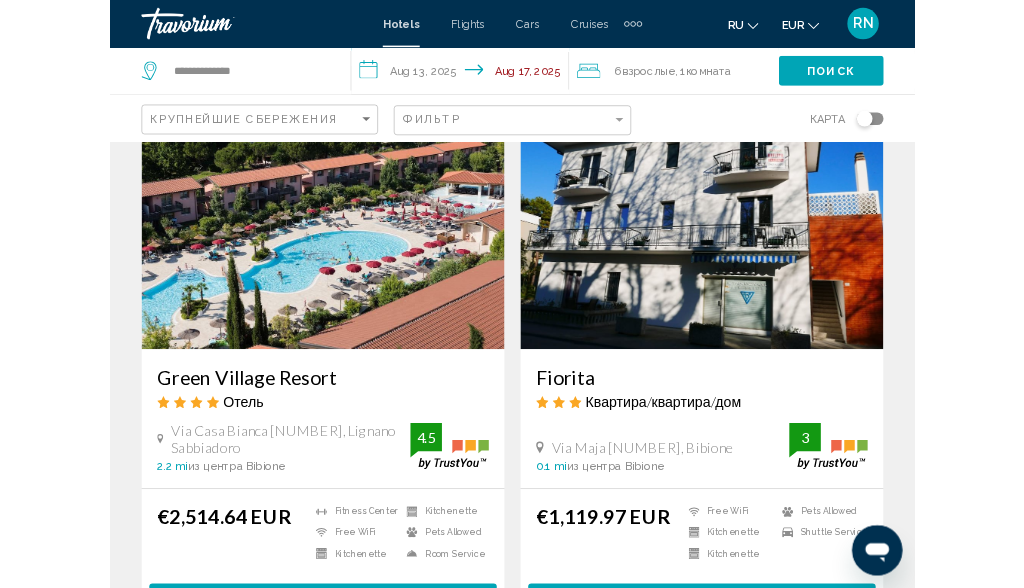 scroll, scrollTop: 867, scrollLeft: 0, axis: vertical 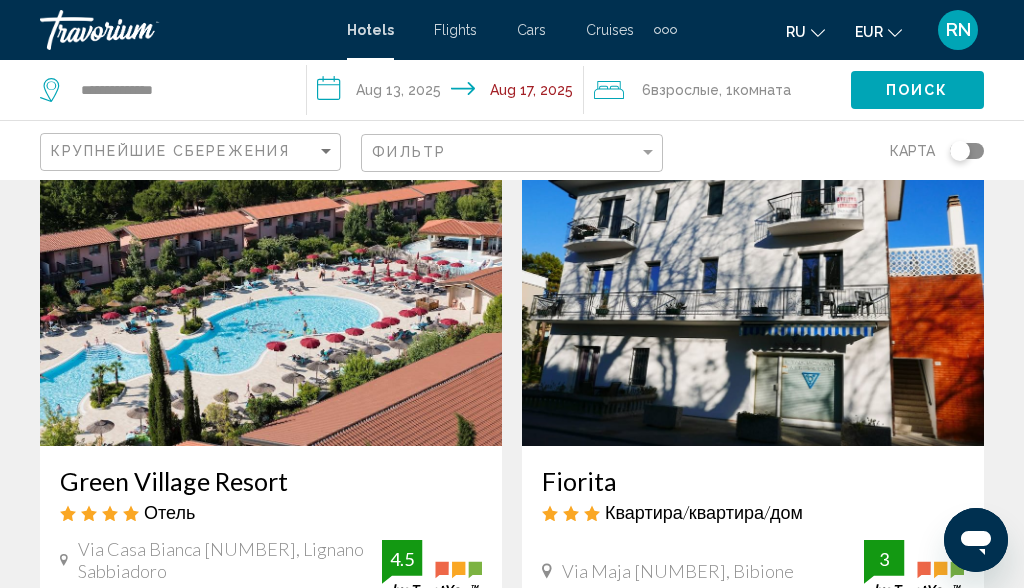 click at bounding box center [753, 286] 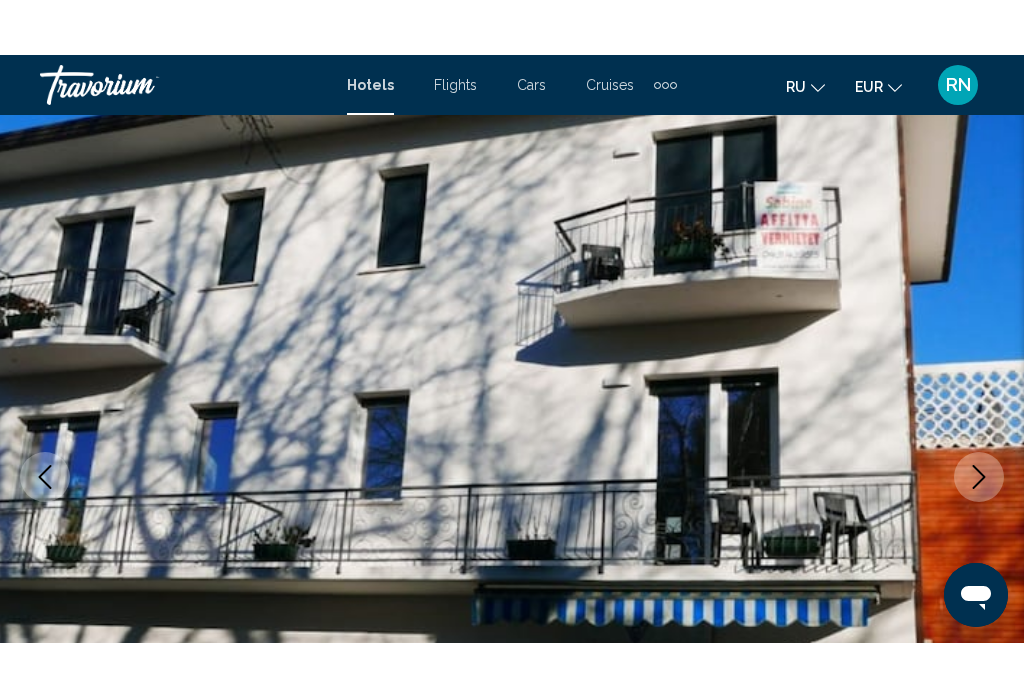 scroll, scrollTop: 0, scrollLeft: 0, axis: both 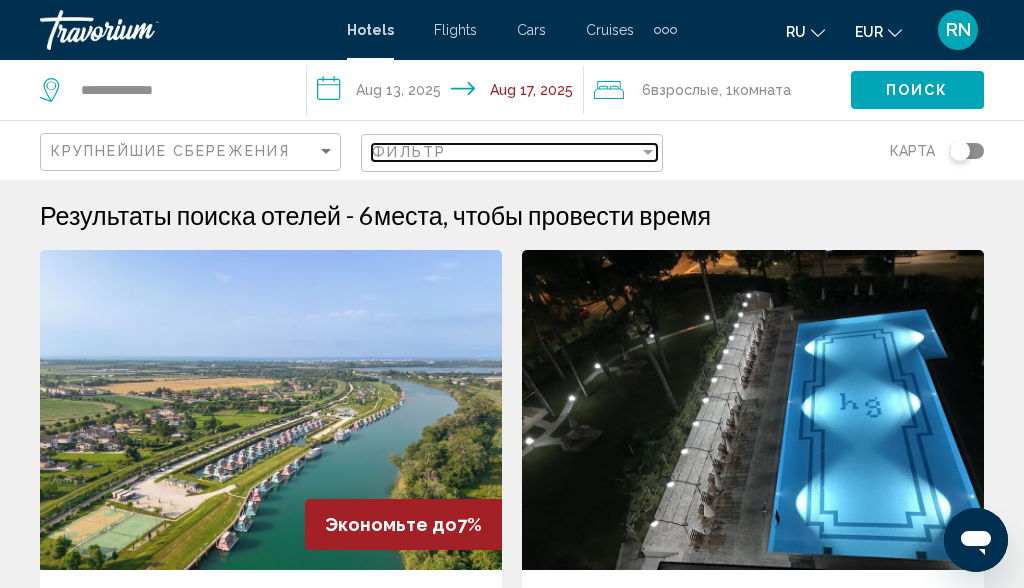 click on "Фильтр" at bounding box center (505, 152) 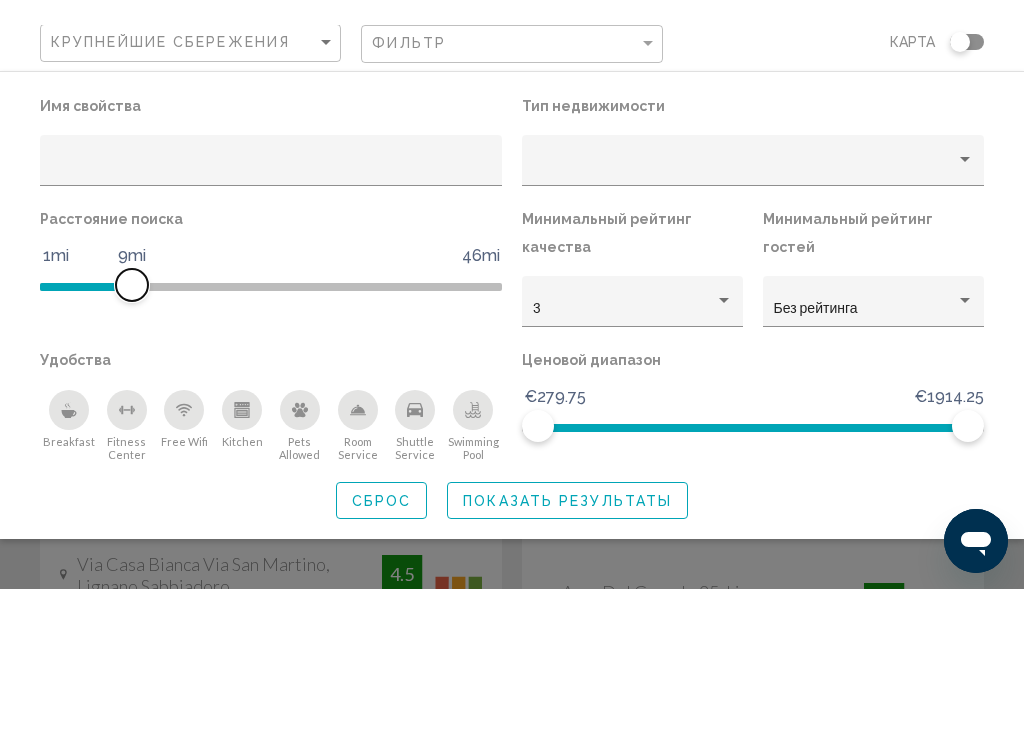 scroll, scrollTop: 134, scrollLeft: 0, axis: vertical 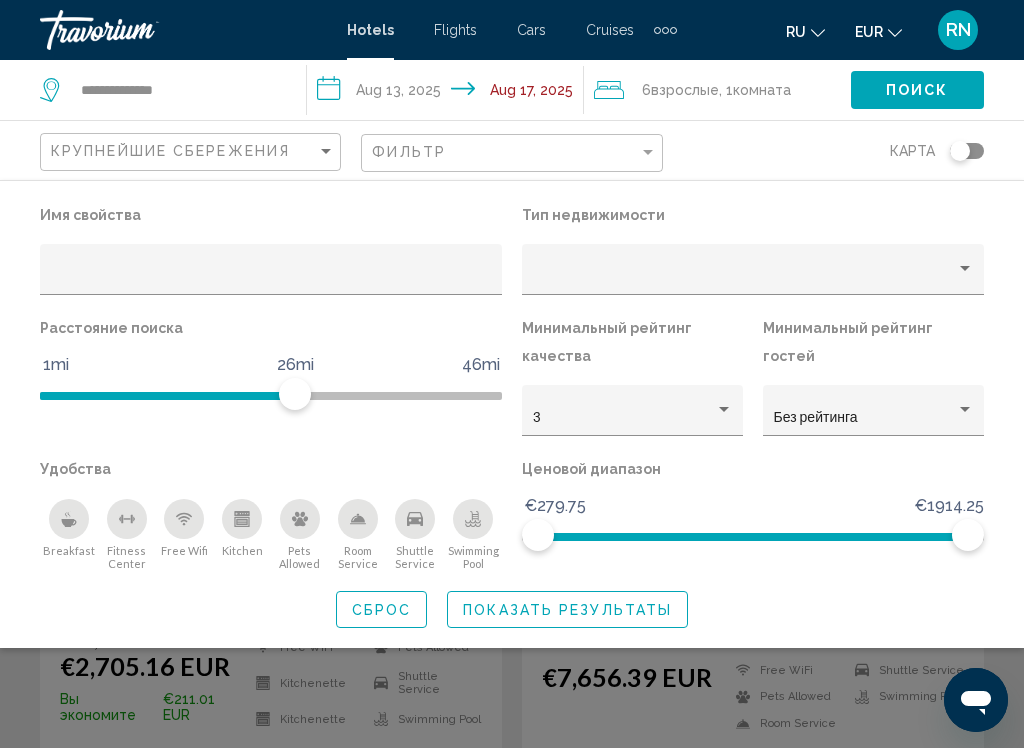 click on "Показать результаты" 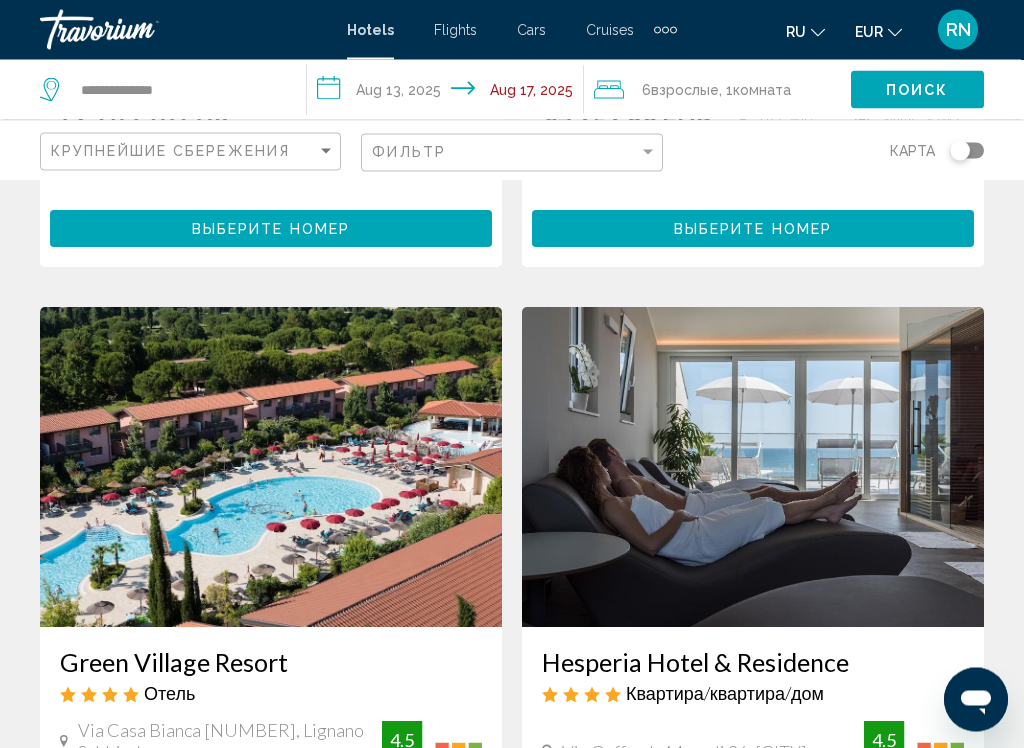 scroll, scrollTop: 686, scrollLeft: 0, axis: vertical 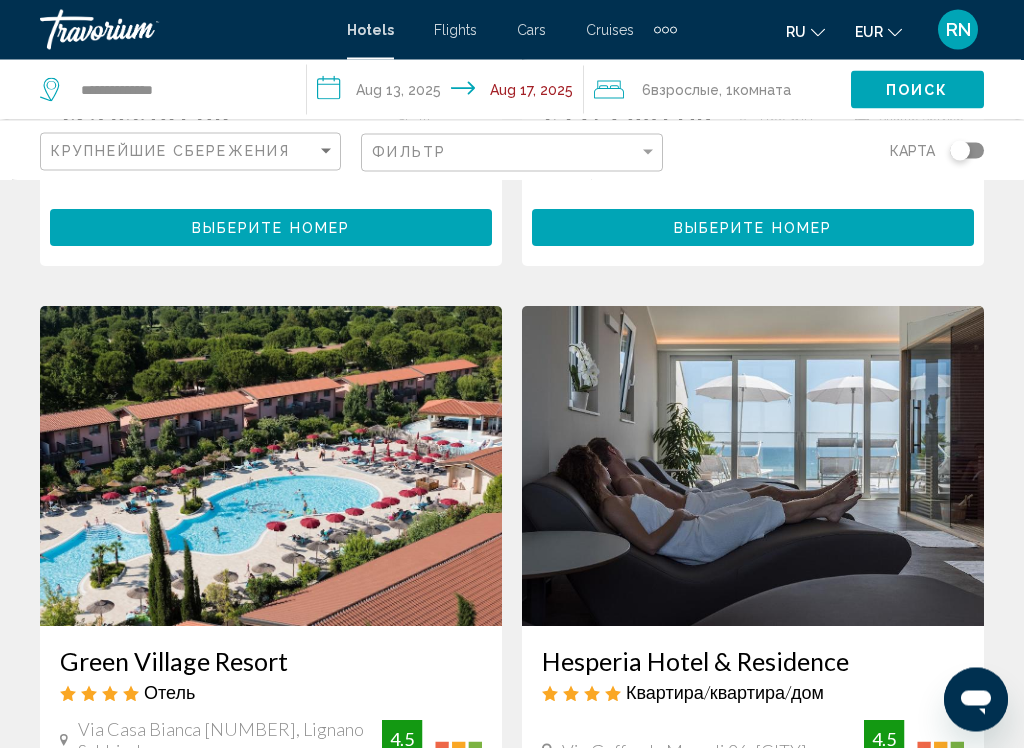 click on "Green Village Resort
Отель
Via Casa Bianca 4, [CITY] [DISTANCE]  из центра  [CITY] от отеля [RATING] €2,514.64 EUR
Fitness Center
Free WiFi
Kitchenette
Kitchenette
Pets Allowed
Room Service  [RATING] Выберите номер" at bounding box center [271, 644] 